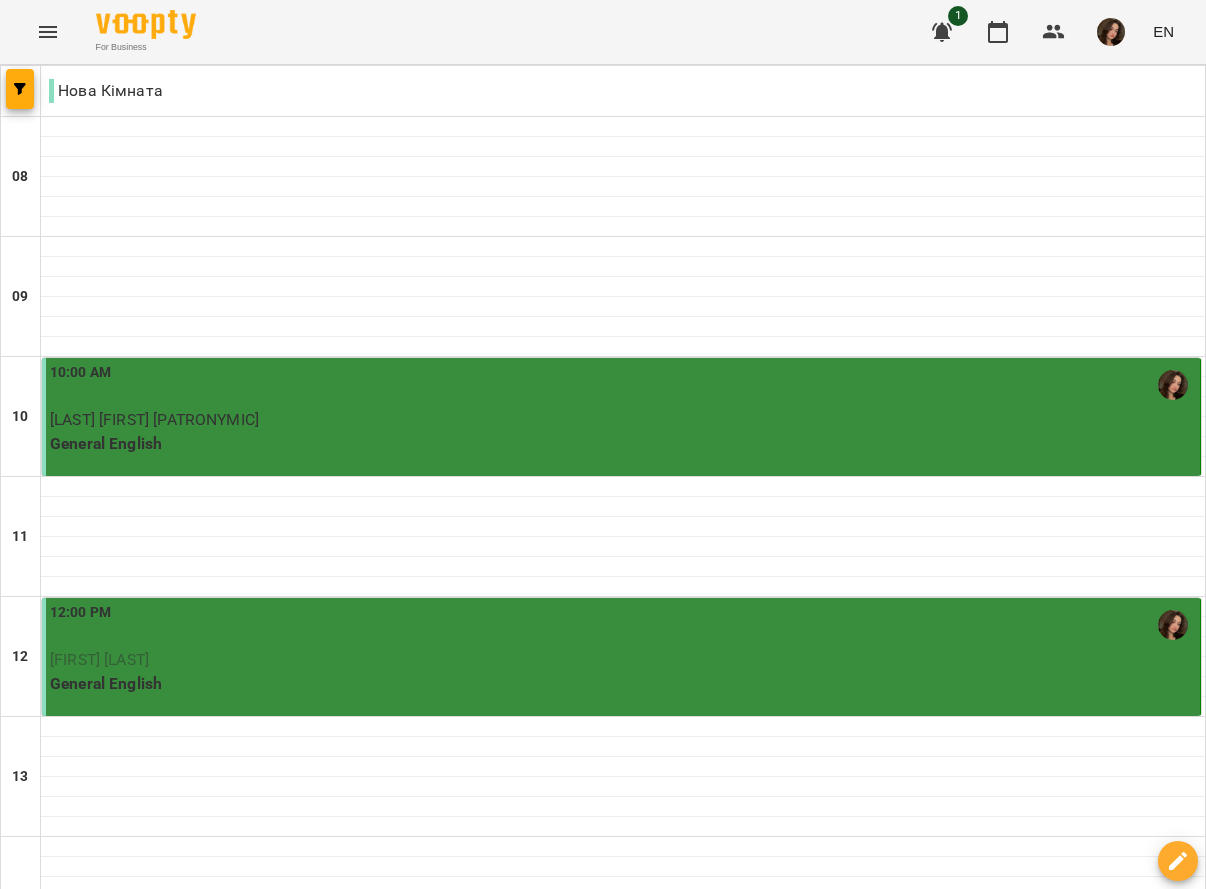 scroll, scrollTop: 0, scrollLeft: 0, axis: both 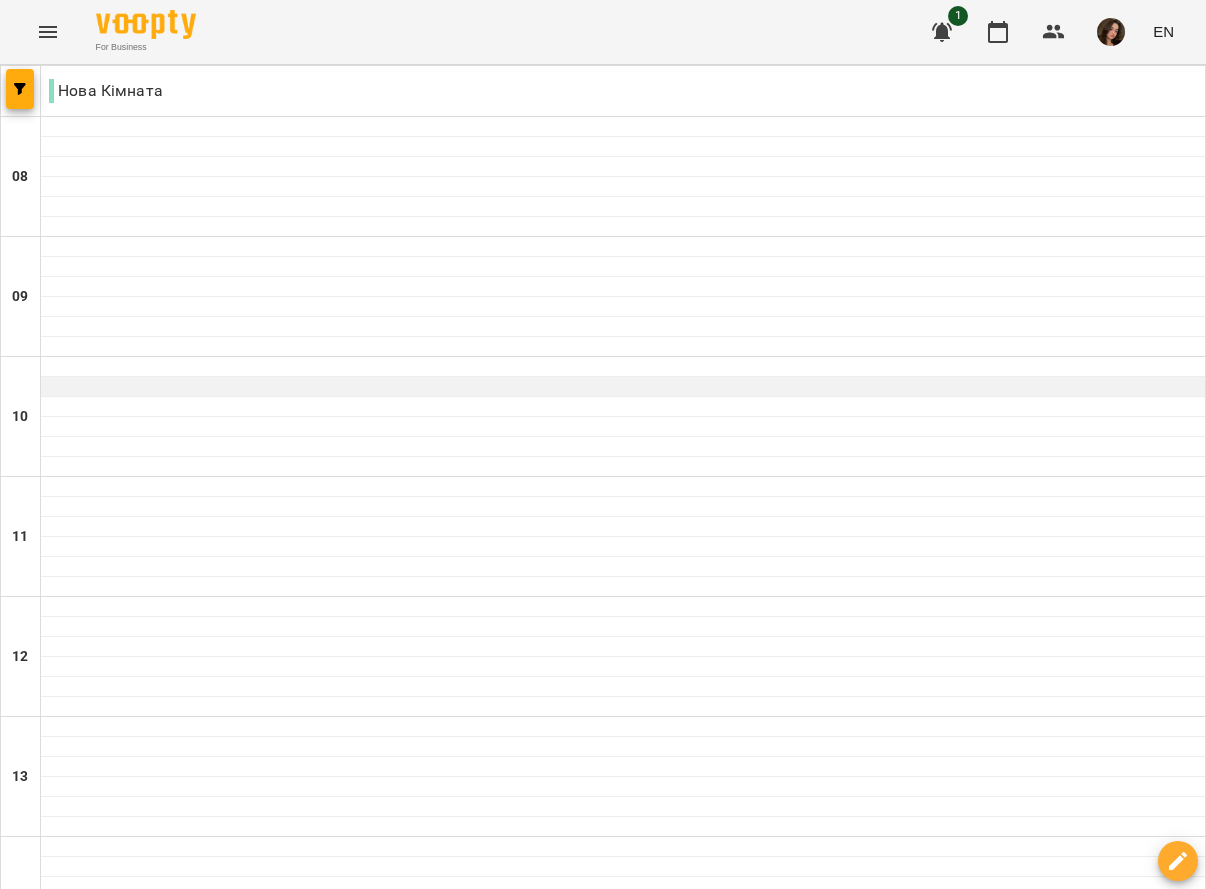 click at bounding box center [623, 387] 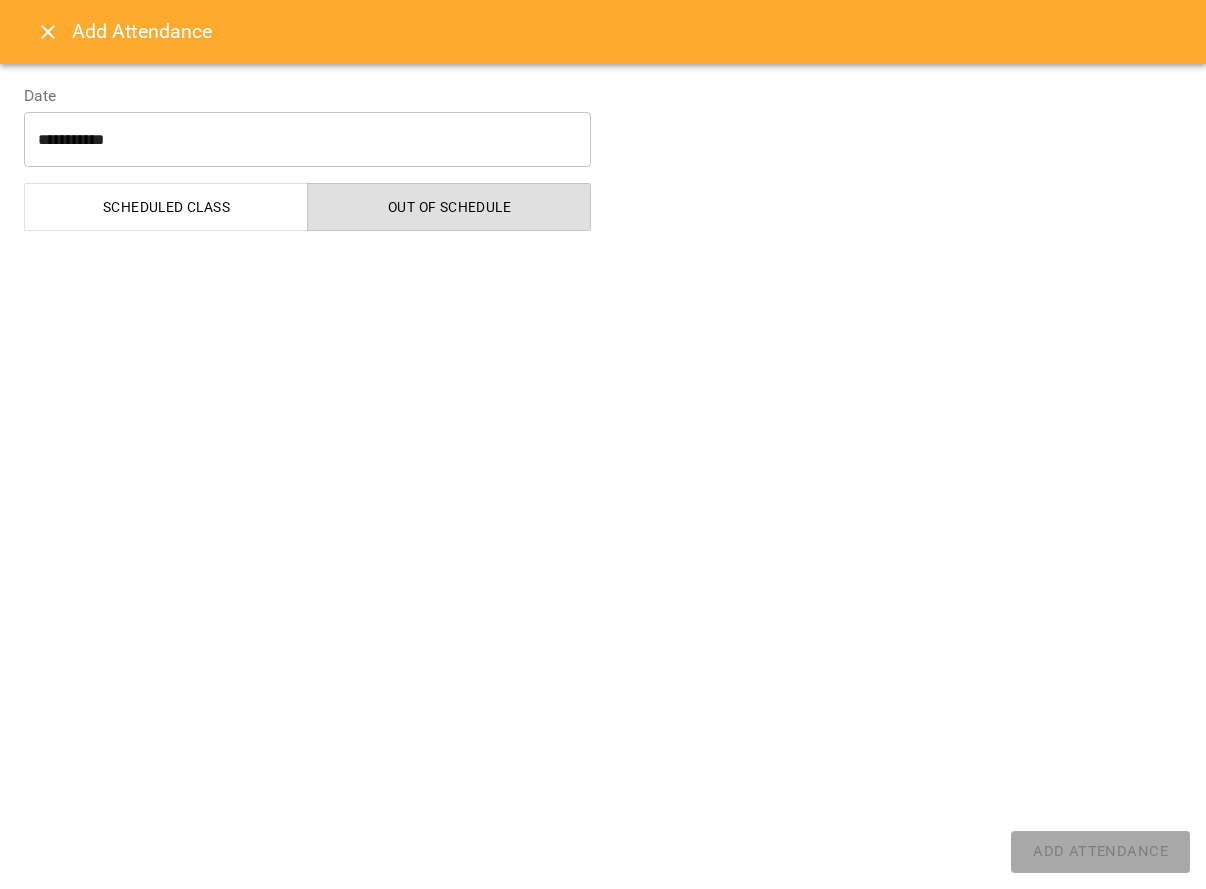select on "**********" 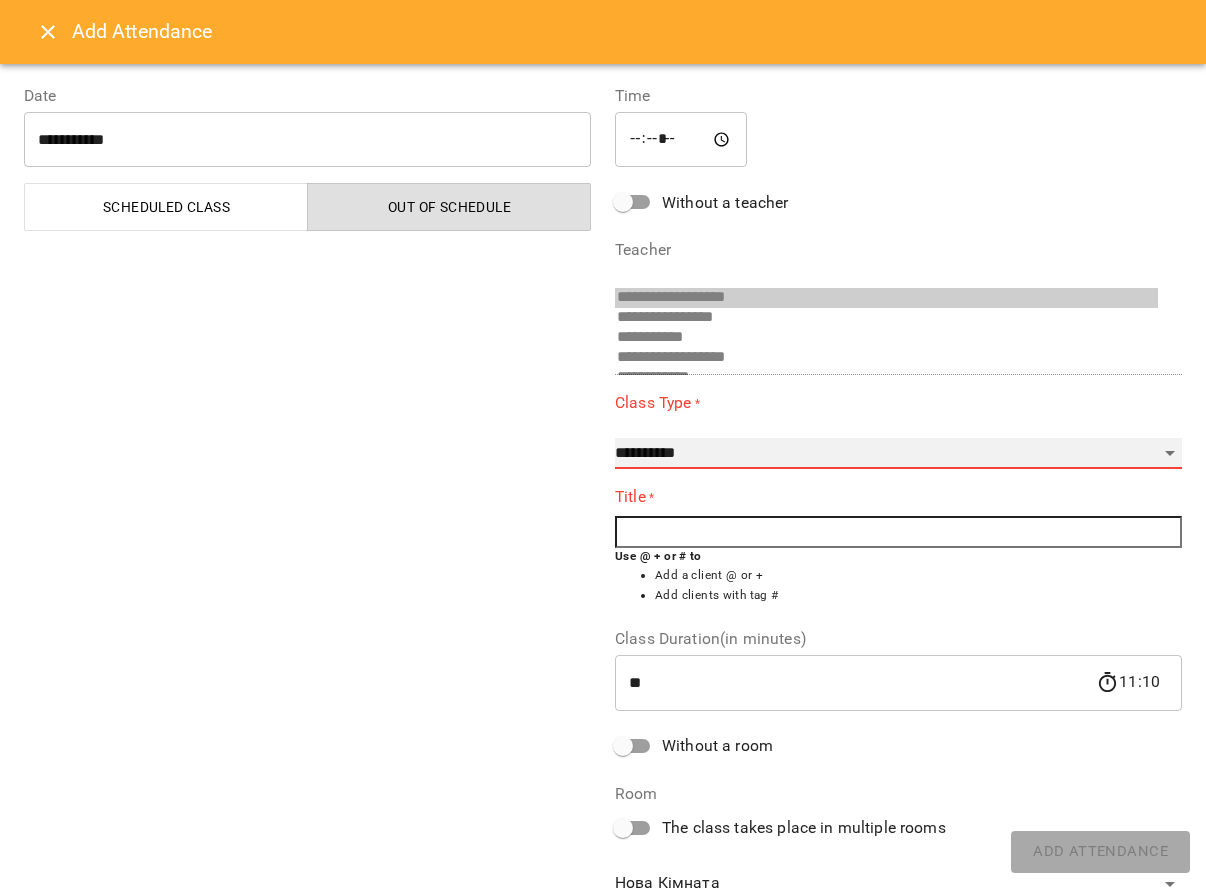 select on "**********" 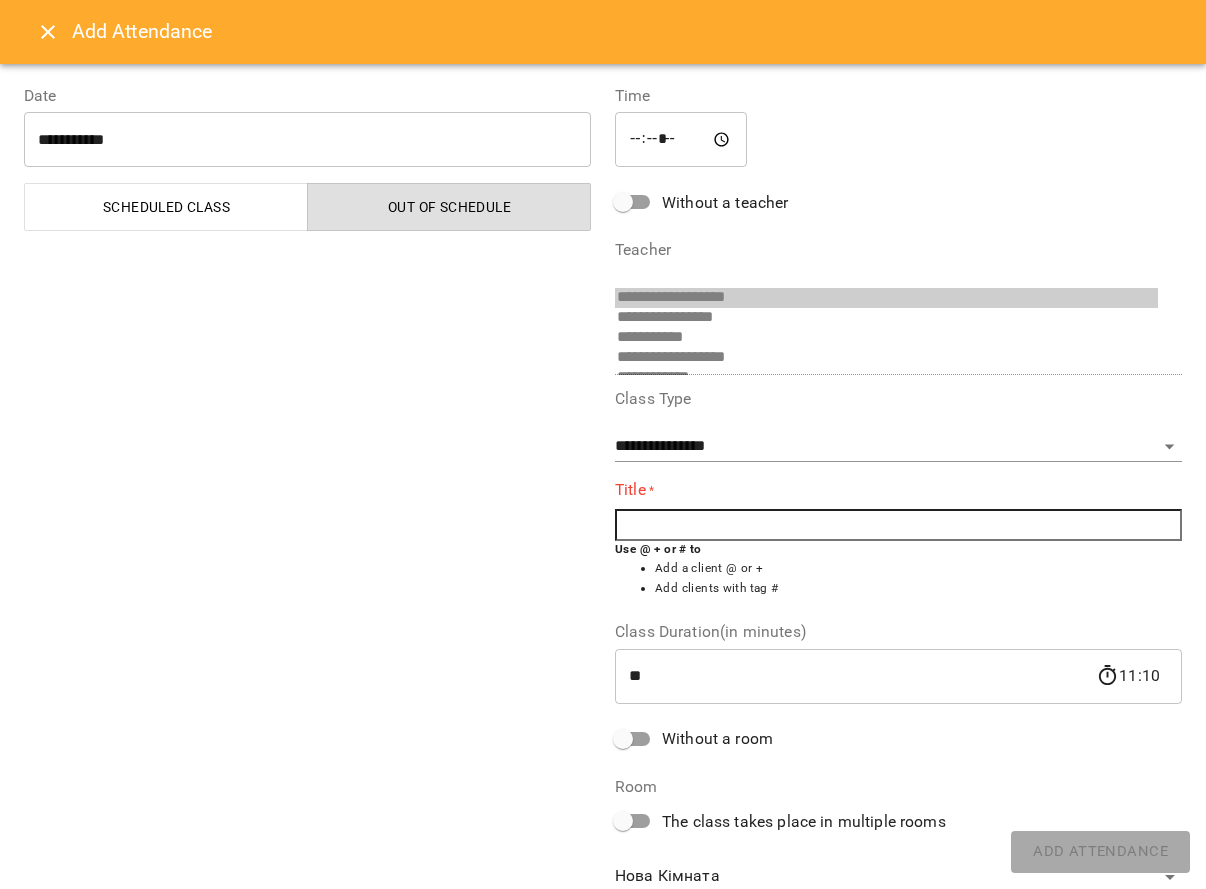 click at bounding box center (898, 525) 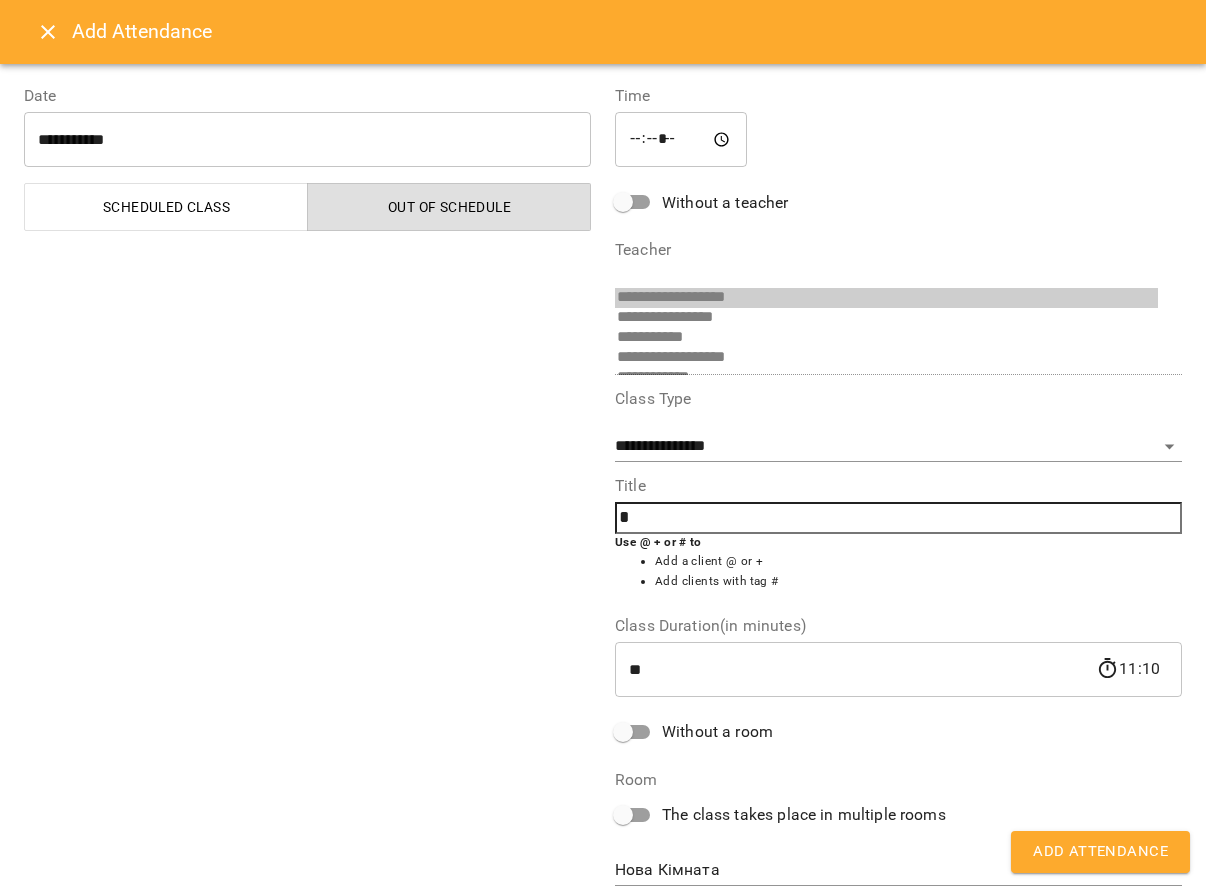 type on "*" 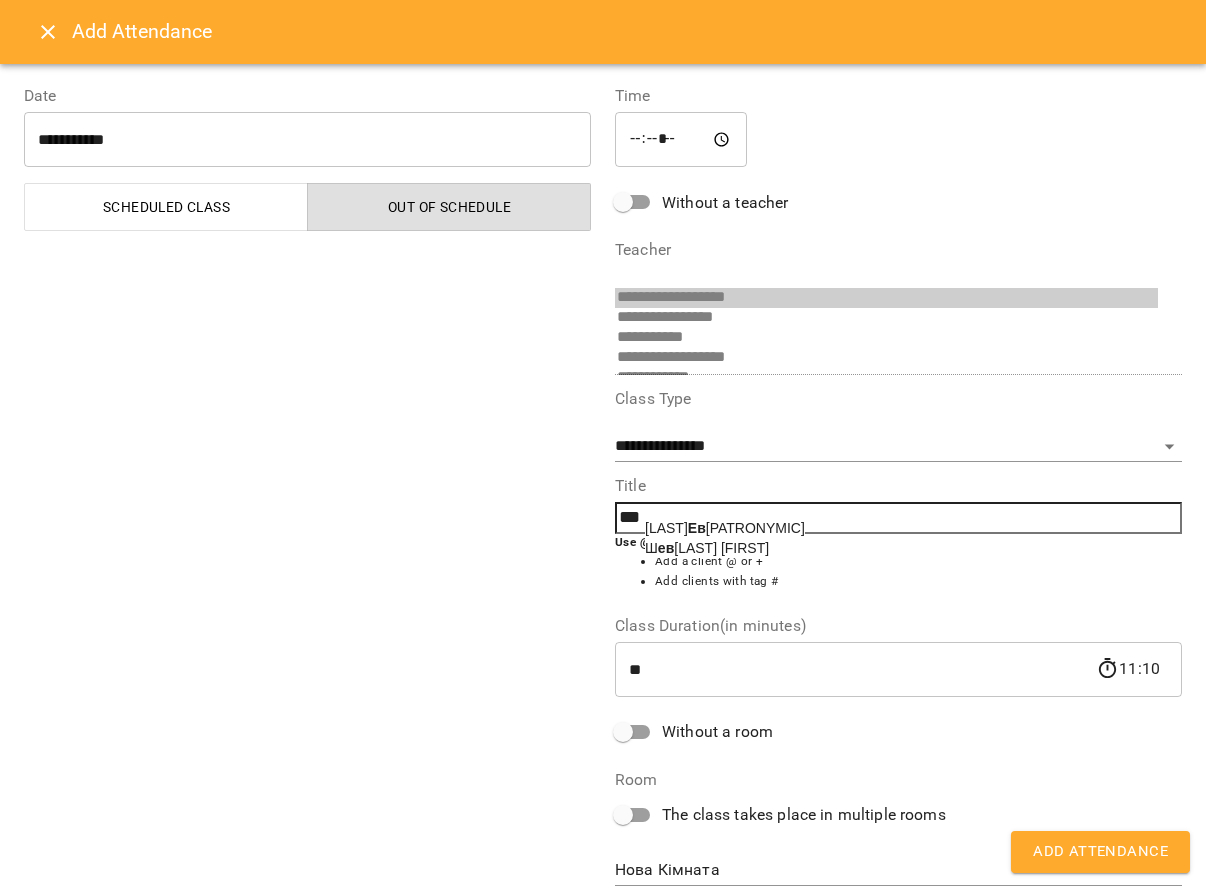 click on "[LAST] [FIRST] [PATRONYMIC]" at bounding box center [725, 528] 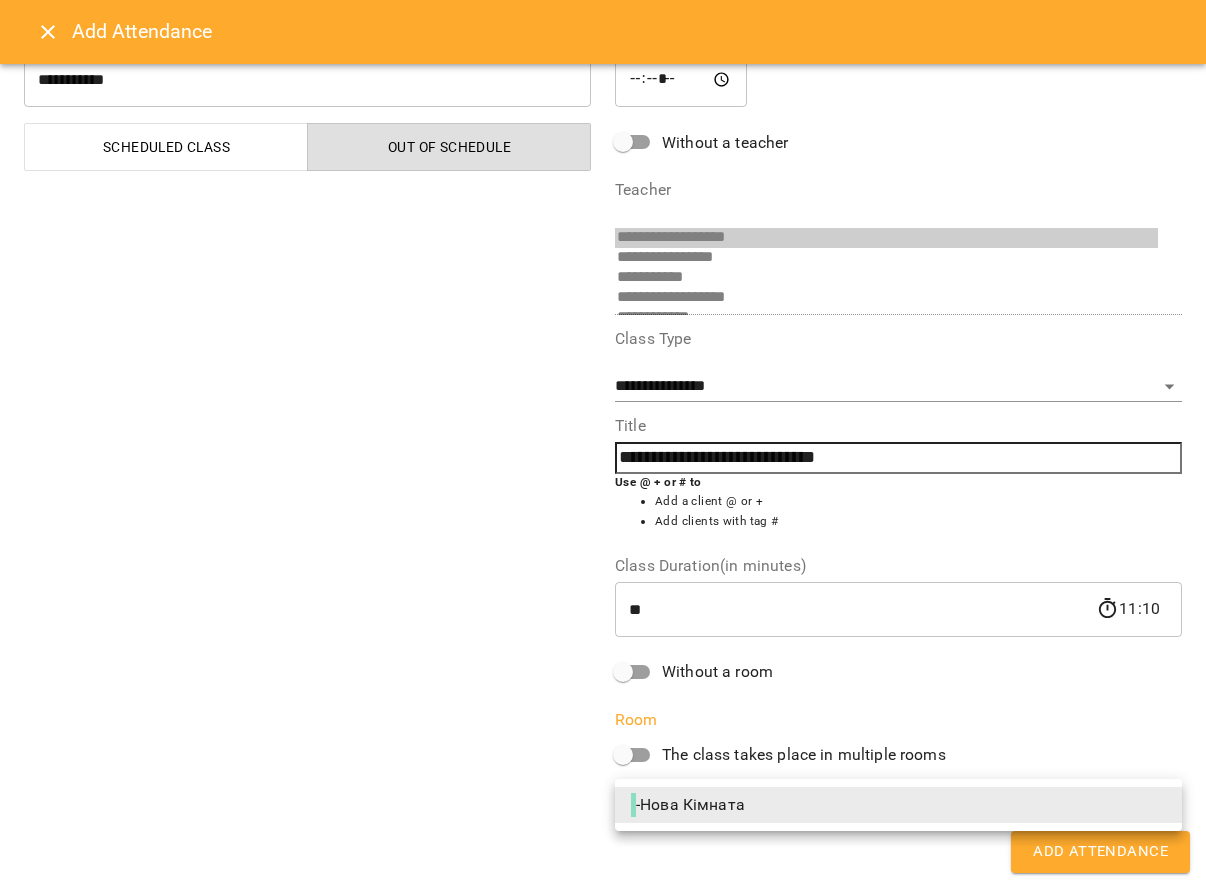 click on "**********" at bounding box center (603, 1025) 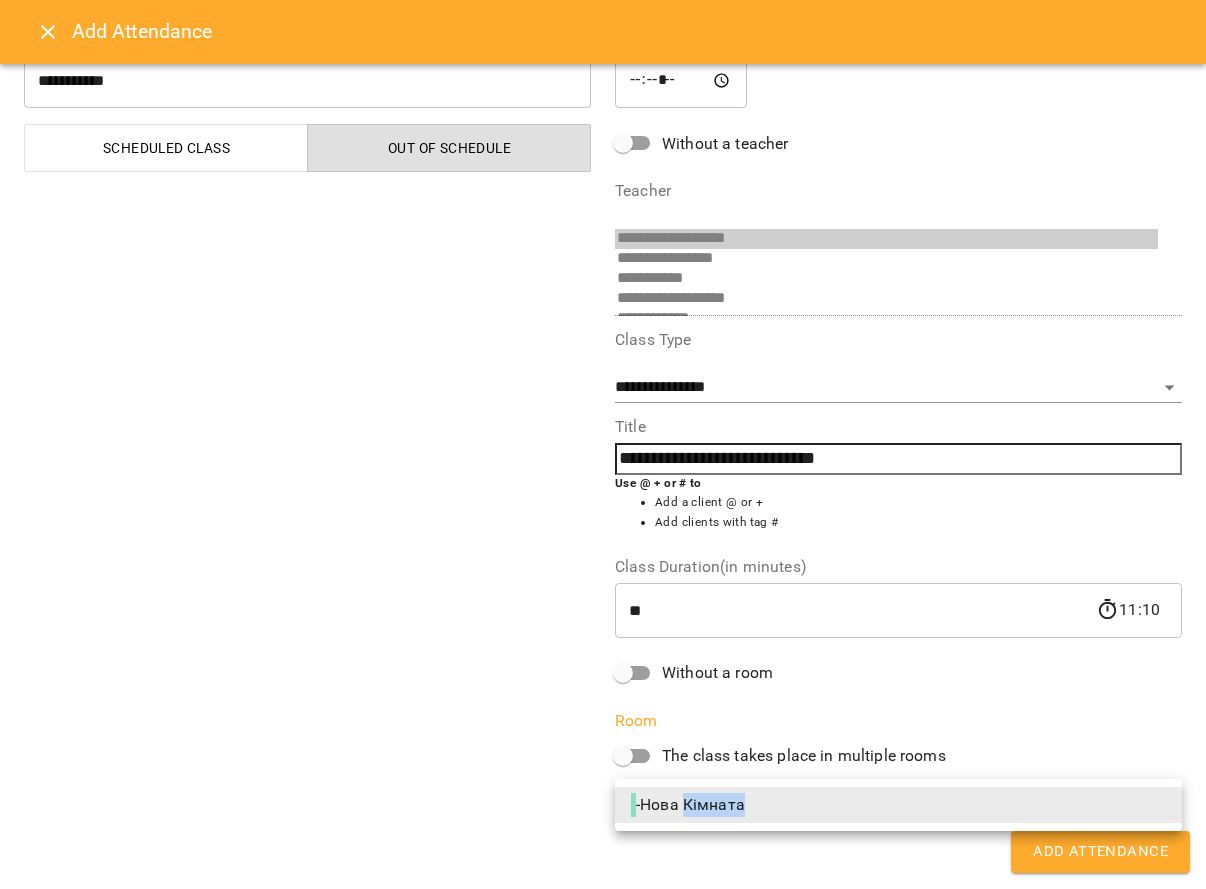 click on "-  Нова Кімната" at bounding box center [690, 805] 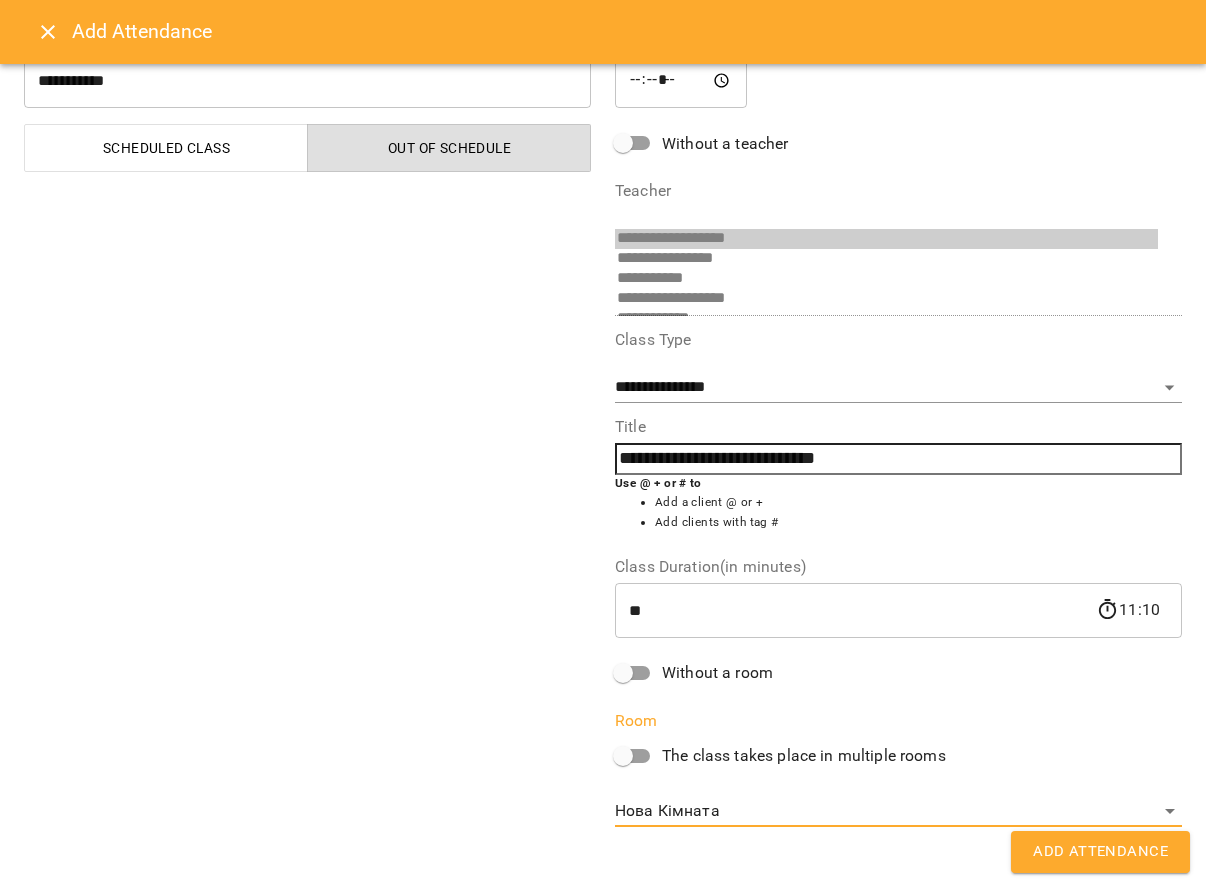 click on "Add Attendance" at bounding box center (1100, 852) 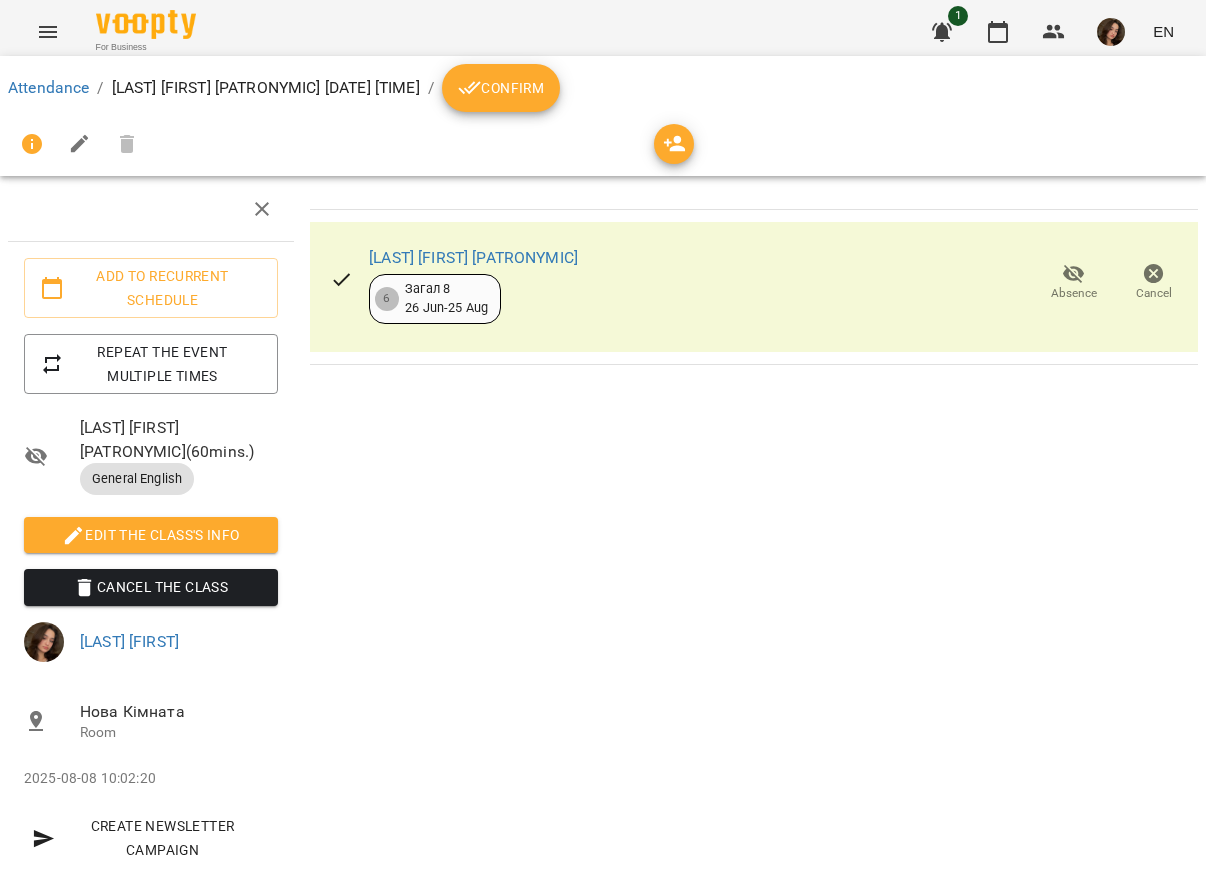 click 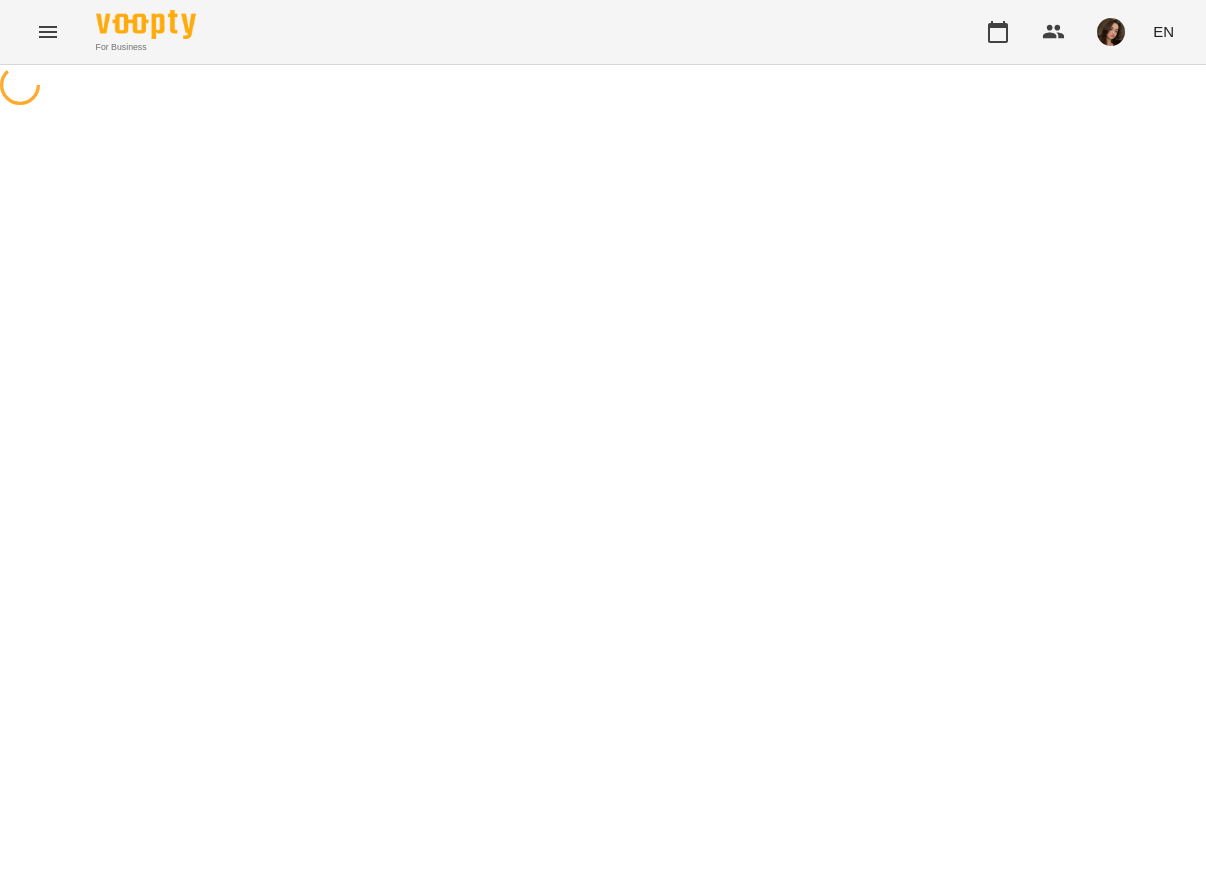 scroll, scrollTop: 0, scrollLeft: 0, axis: both 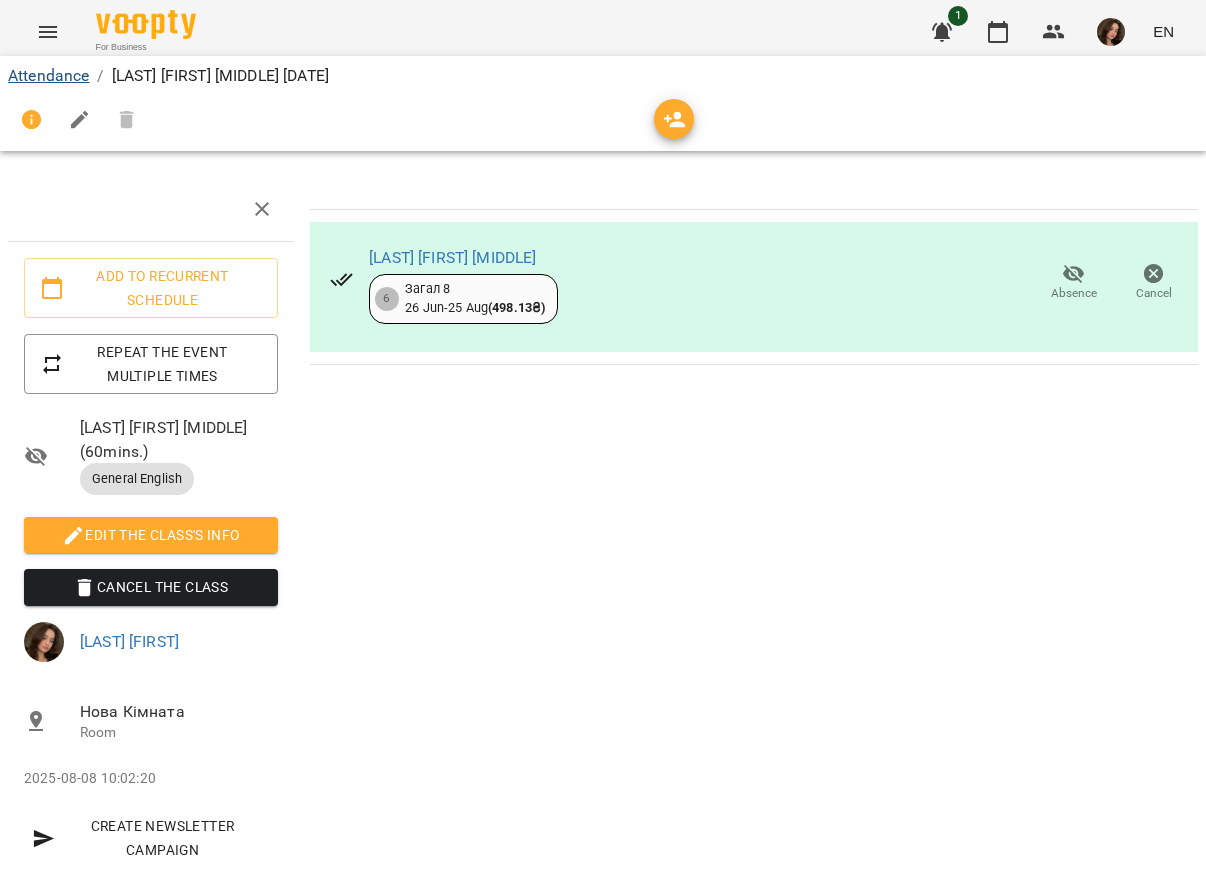 click on "Attendance" at bounding box center (48, 75) 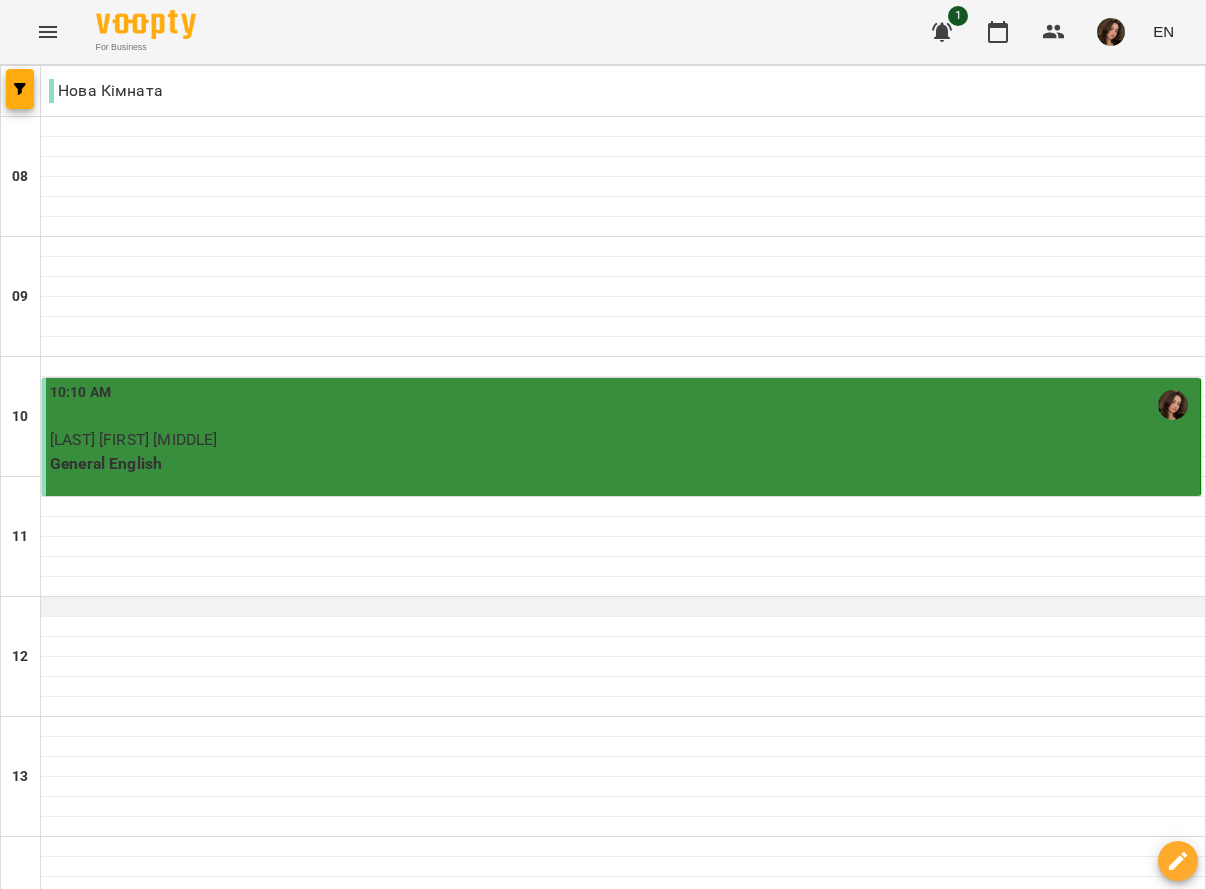 scroll, scrollTop: 102, scrollLeft: 0, axis: vertical 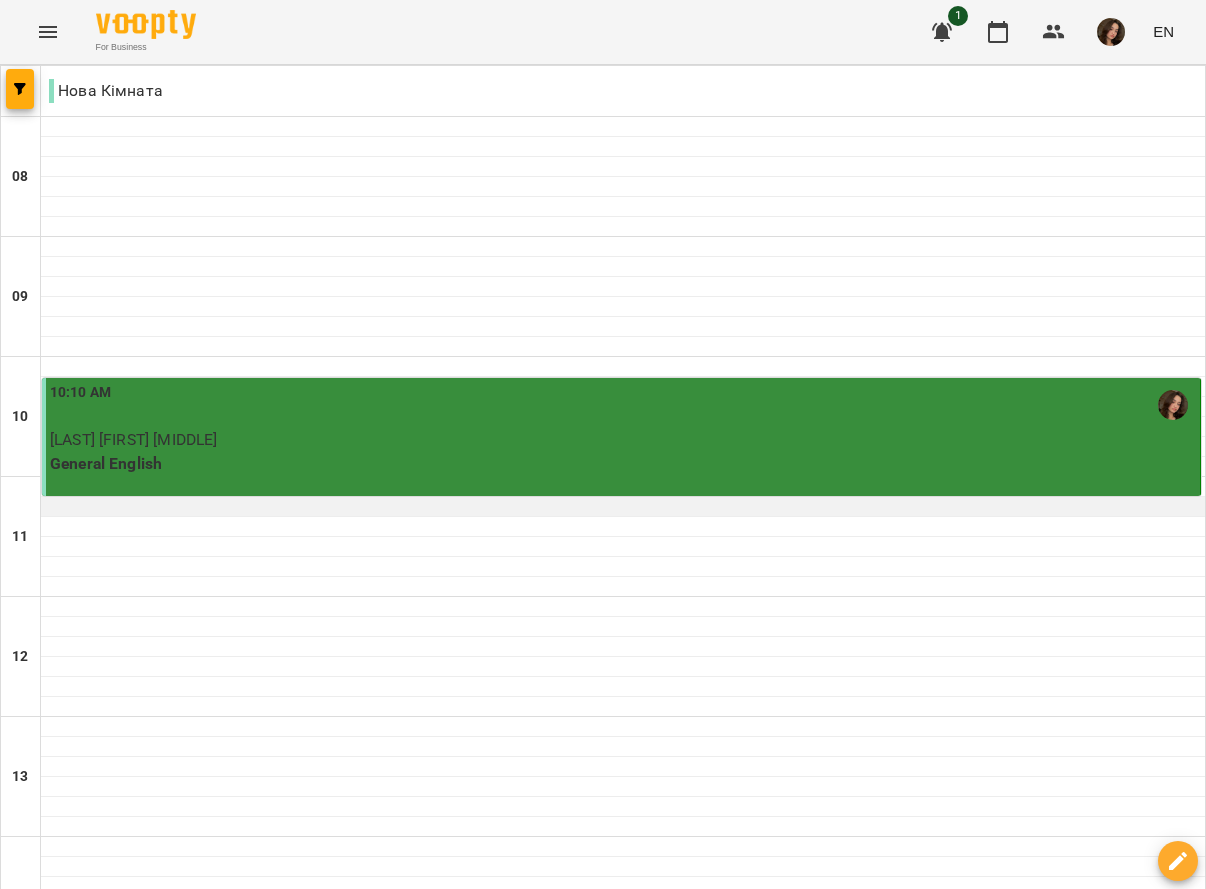 click at bounding box center (623, 507) 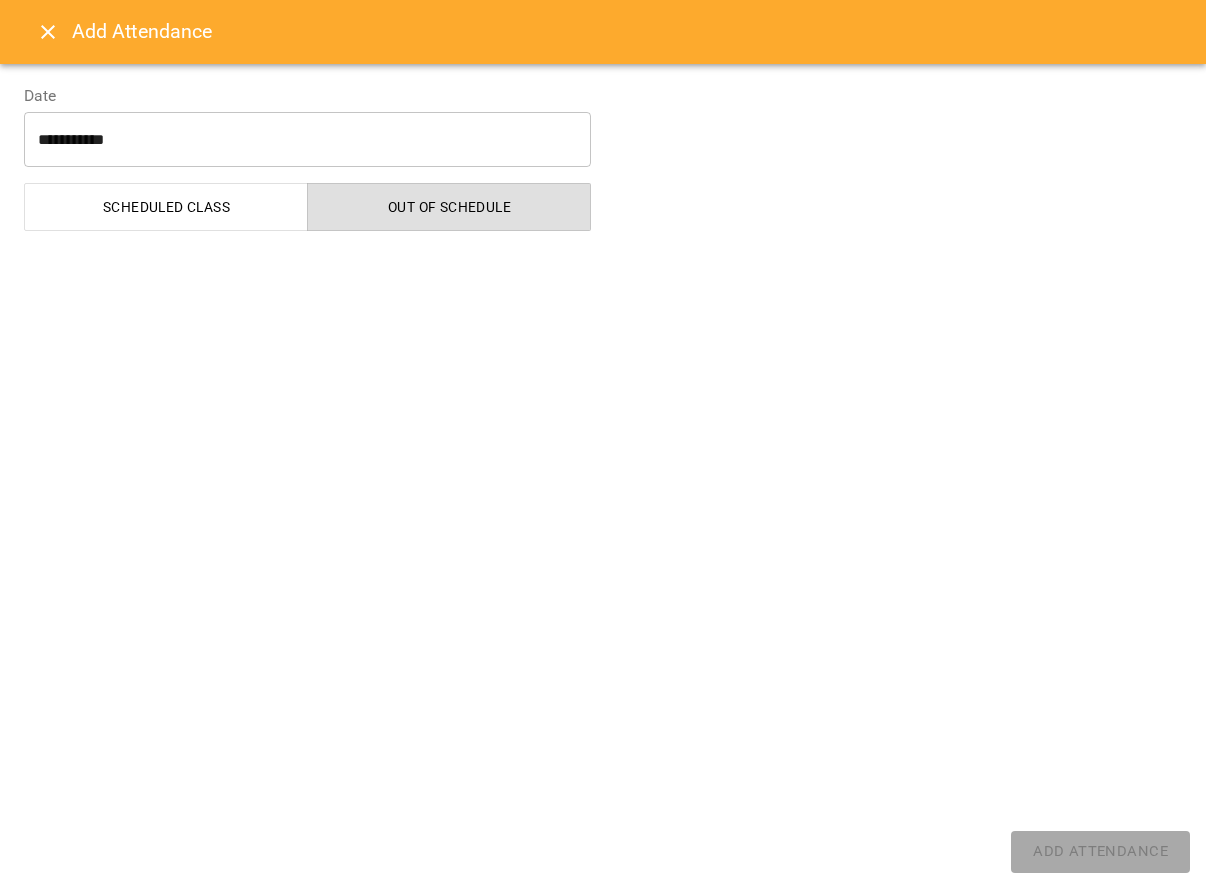 select on "**********" 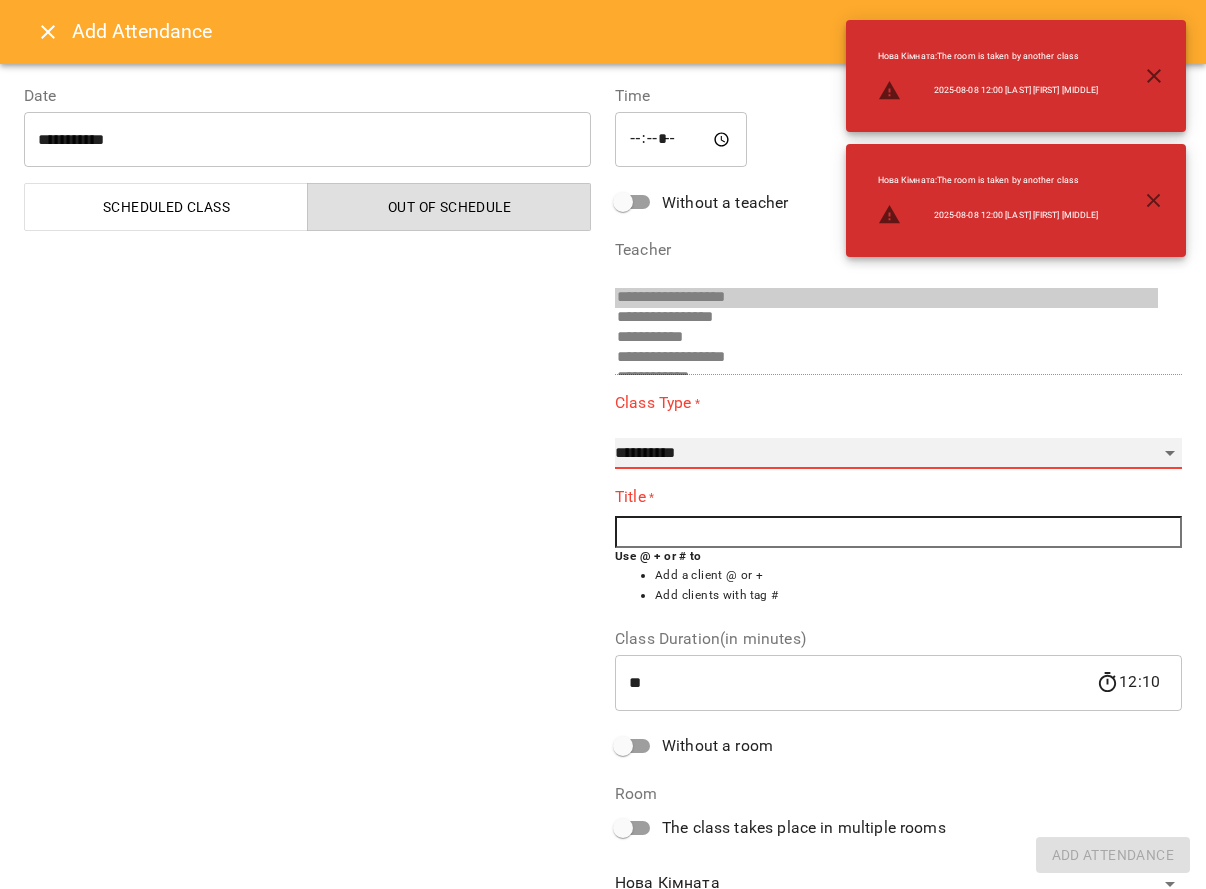 select on "**********" 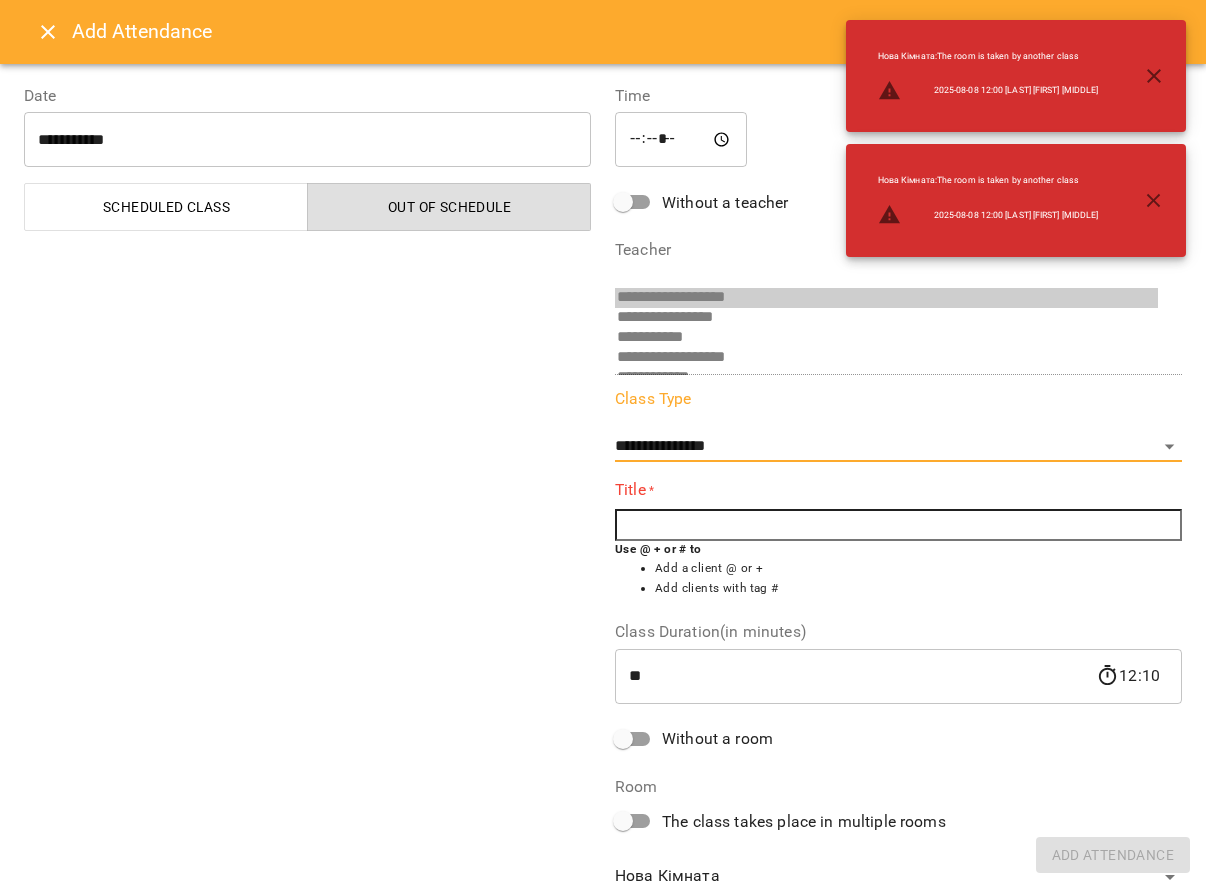 click at bounding box center (898, 525) 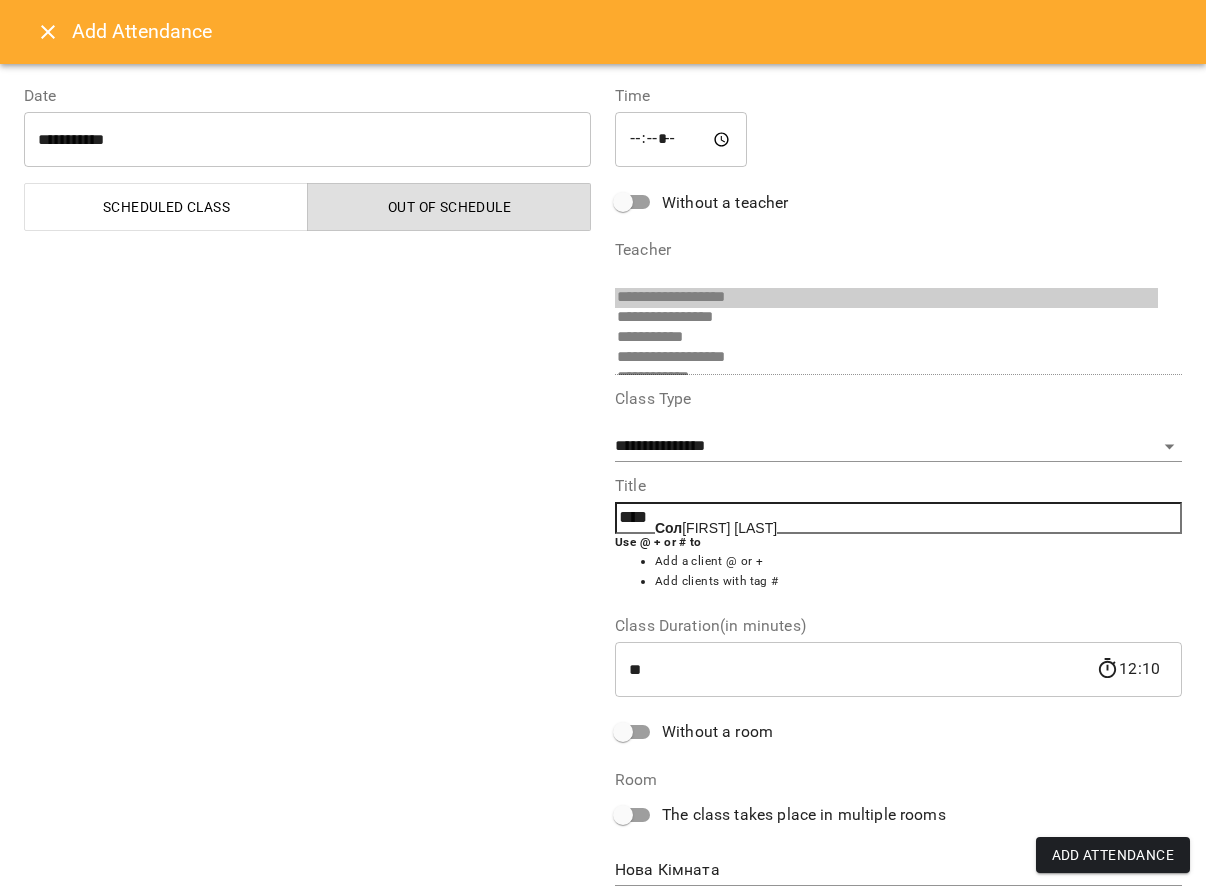 click on "Сол омія Ільчишин" at bounding box center [716, 528] 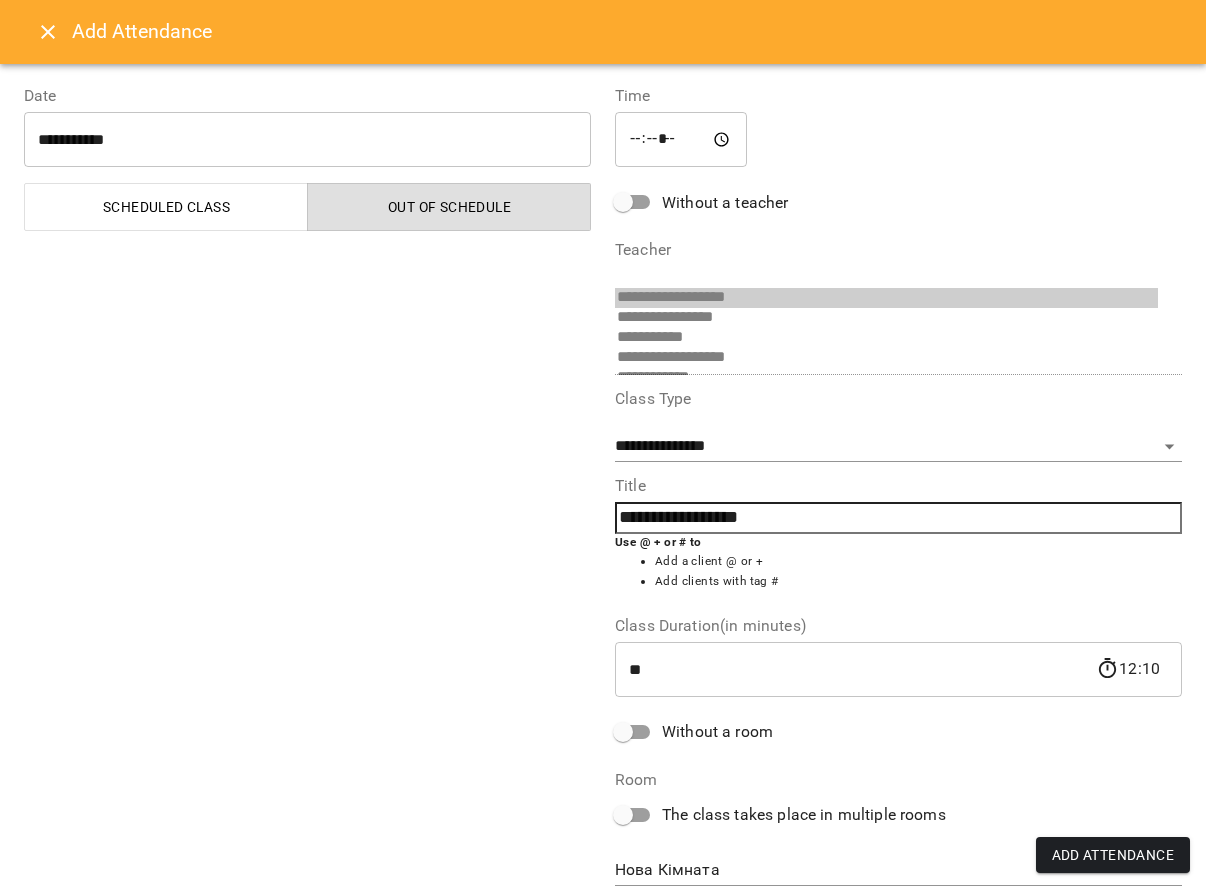 click on "**********" at bounding box center [603, 1025] 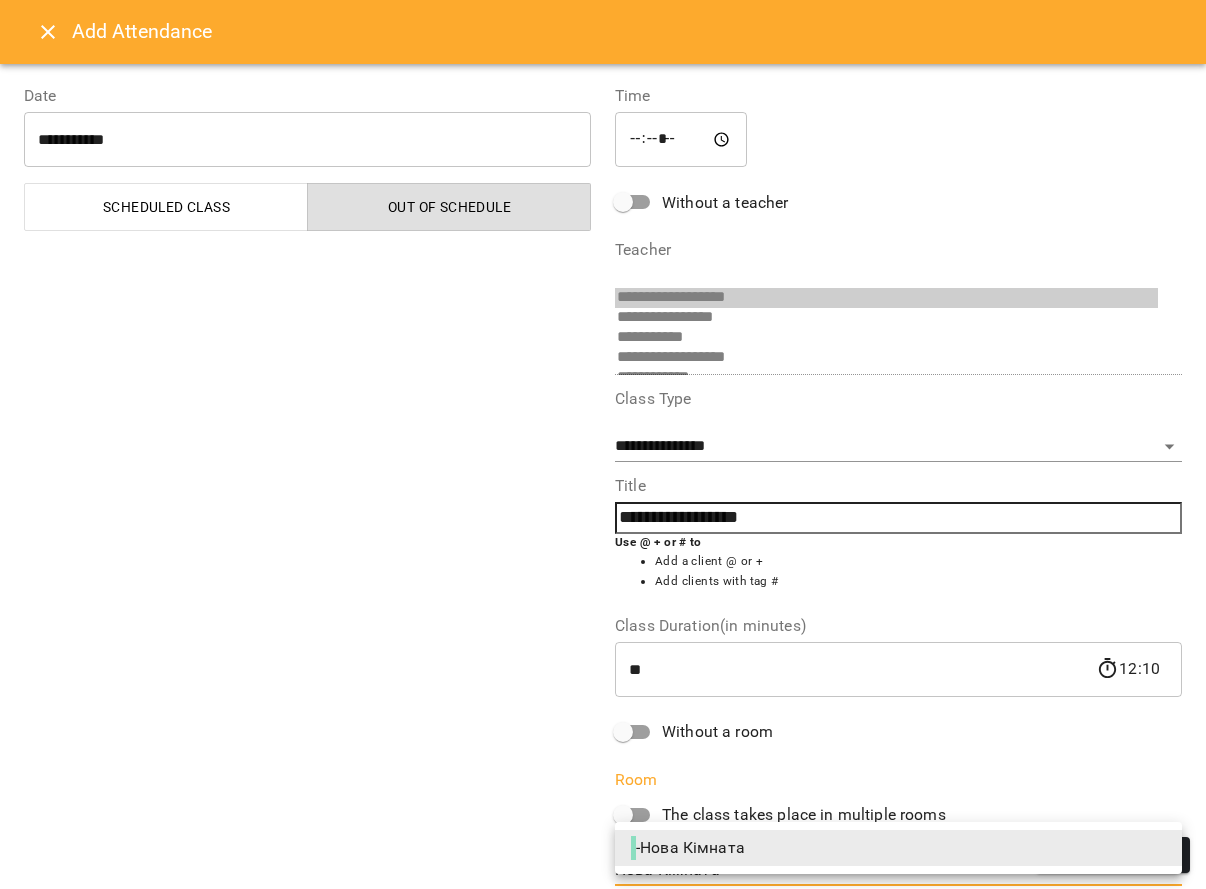 click on "-  Нова Кімната" at bounding box center (898, 848) 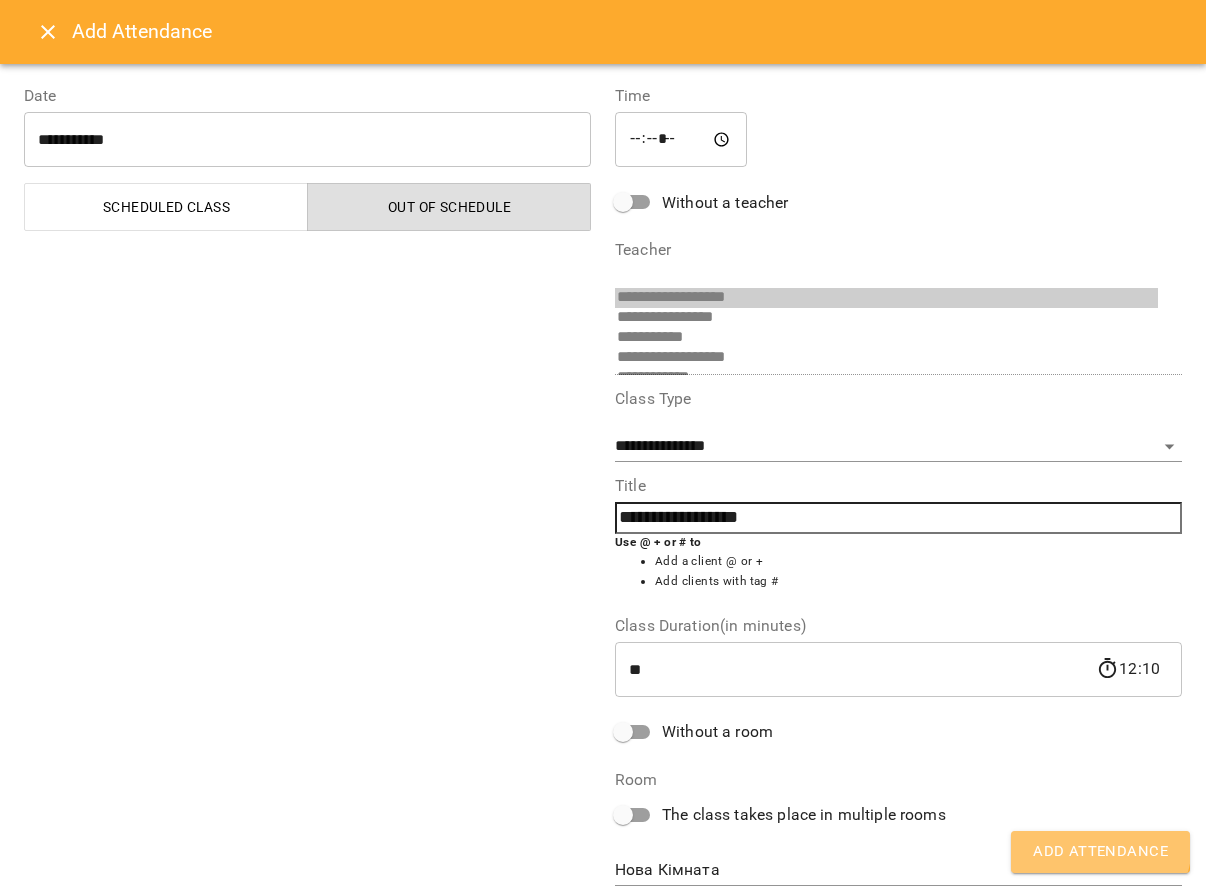 click on "Add Attendance" at bounding box center [1100, 852] 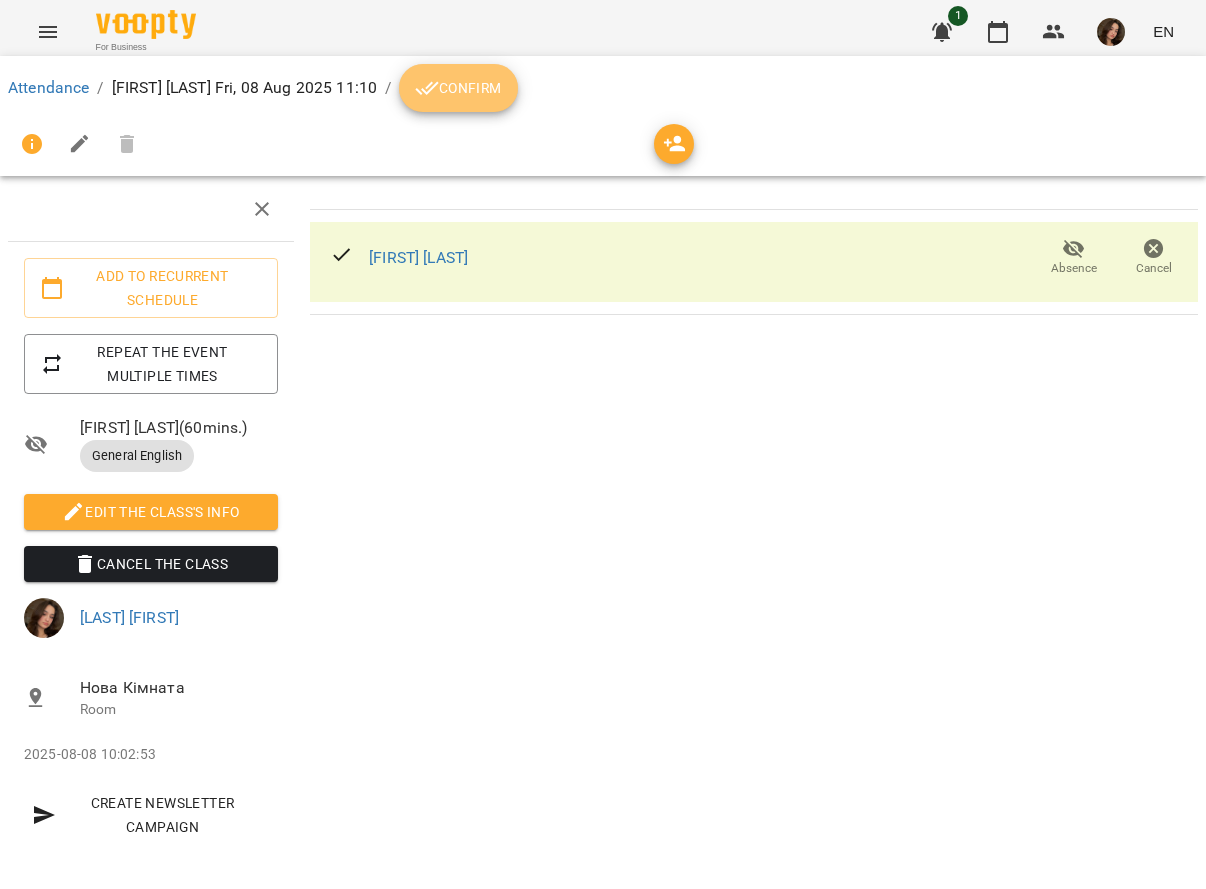 click on "Confirm" at bounding box center (458, 88) 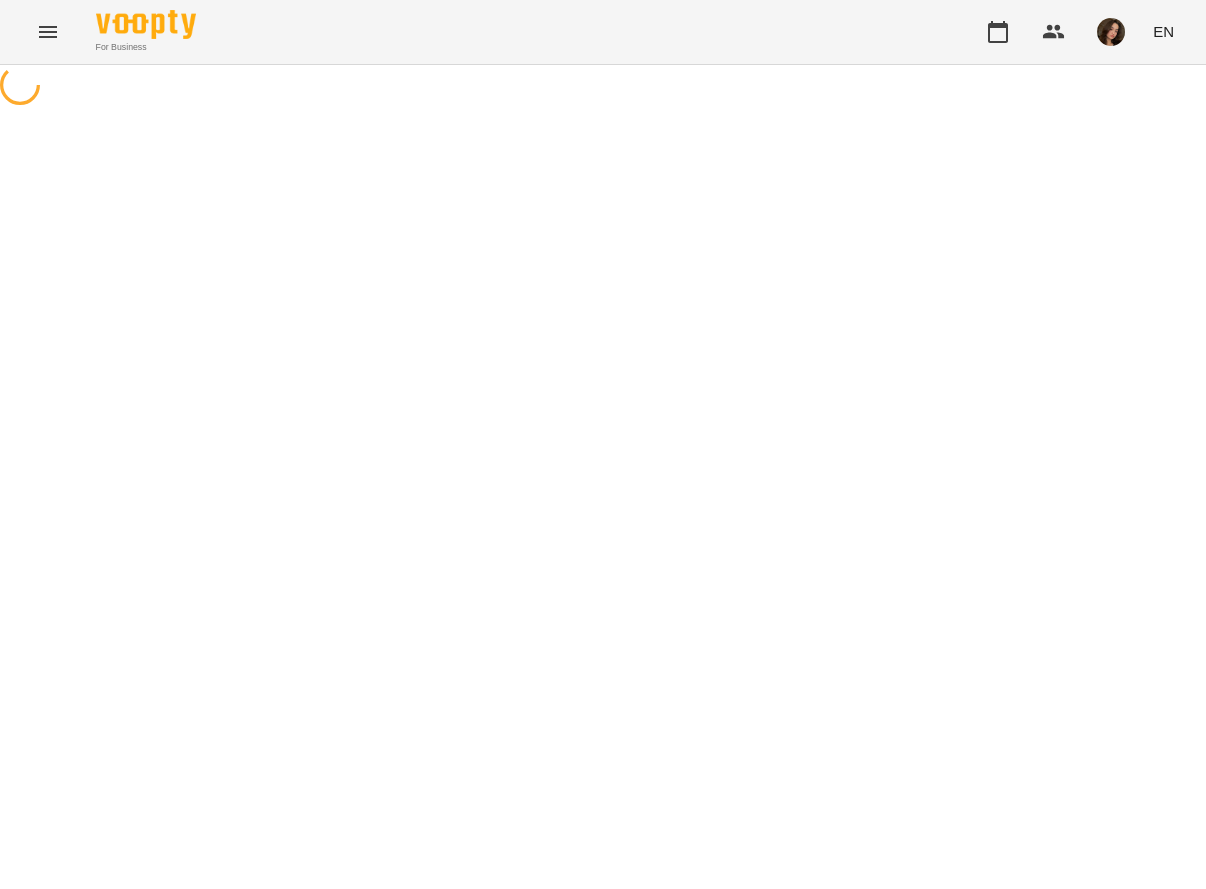 scroll, scrollTop: 0, scrollLeft: 0, axis: both 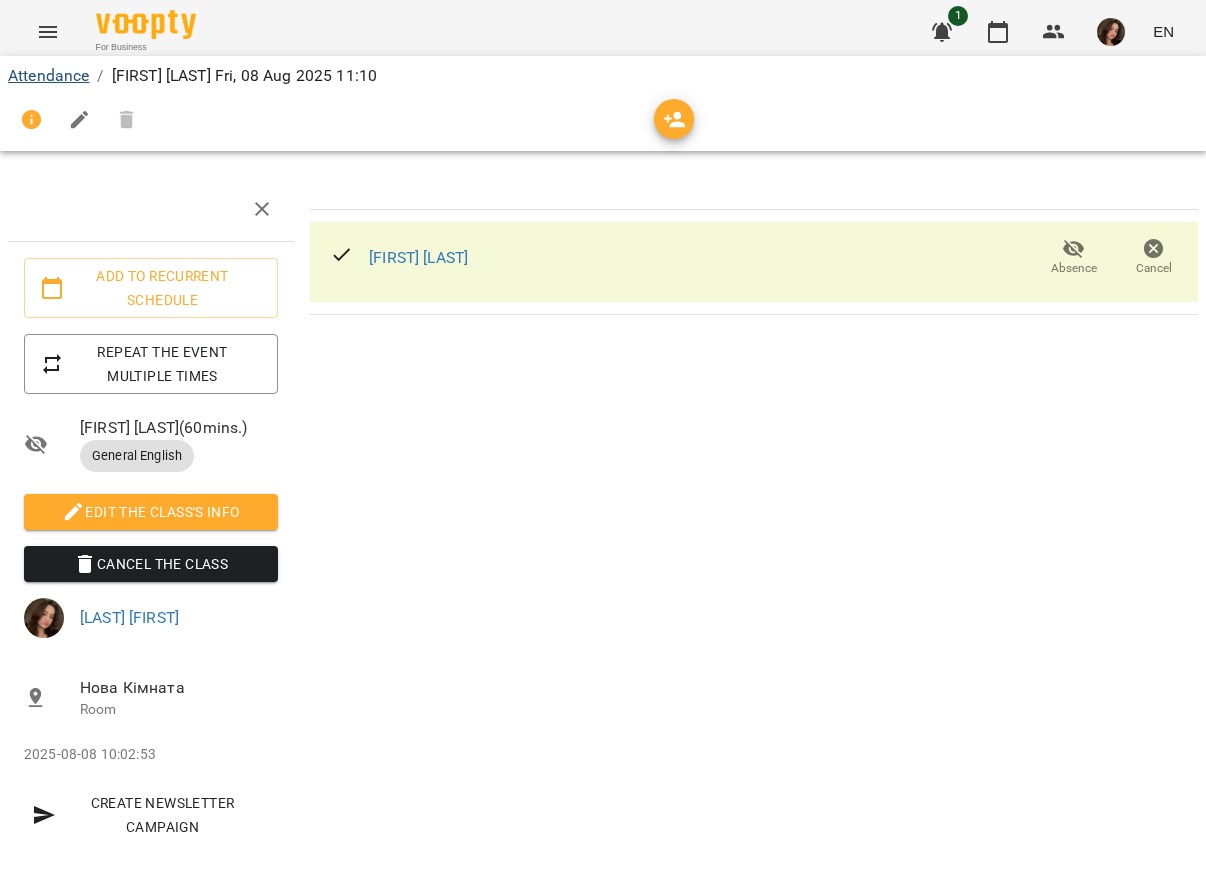click on "Attendance" at bounding box center (48, 75) 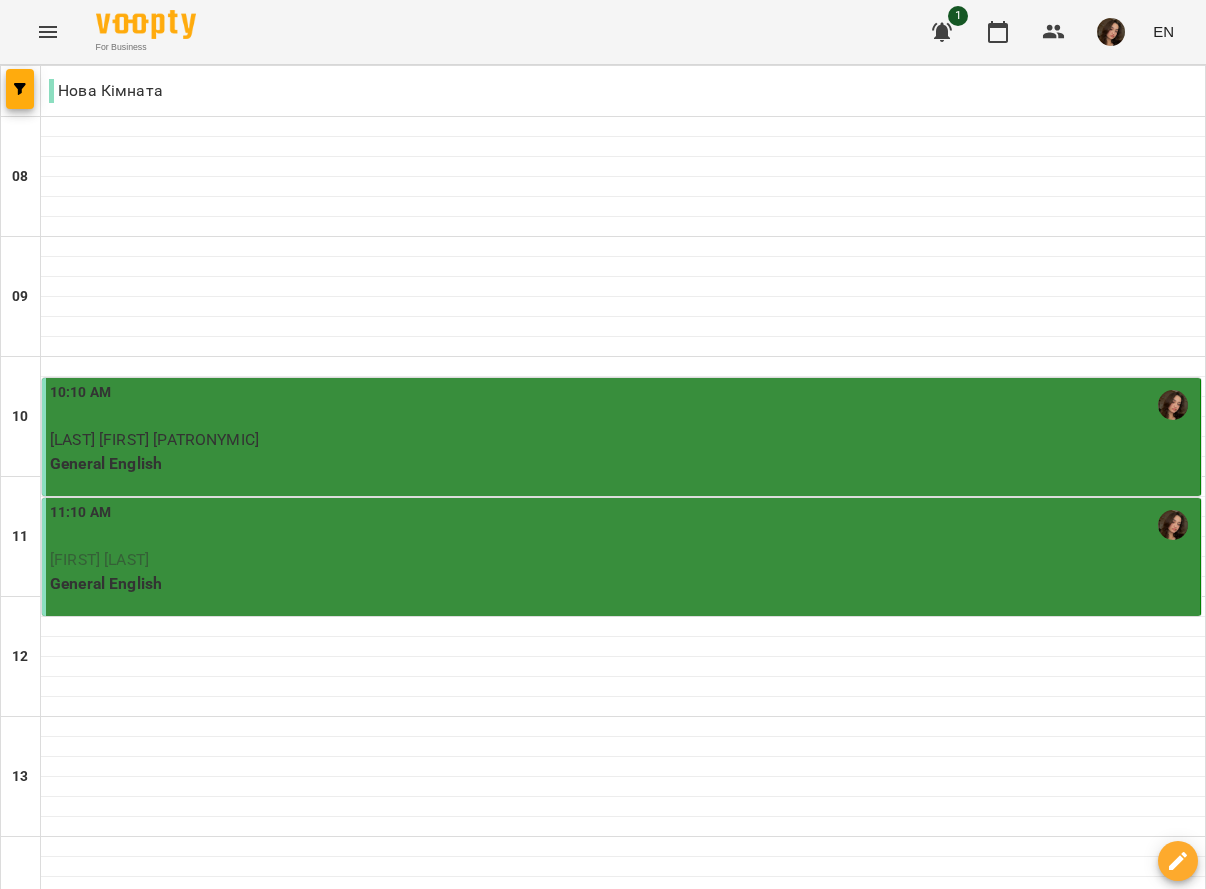 scroll, scrollTop: 223, scrollLeft: 0, axis: vertical 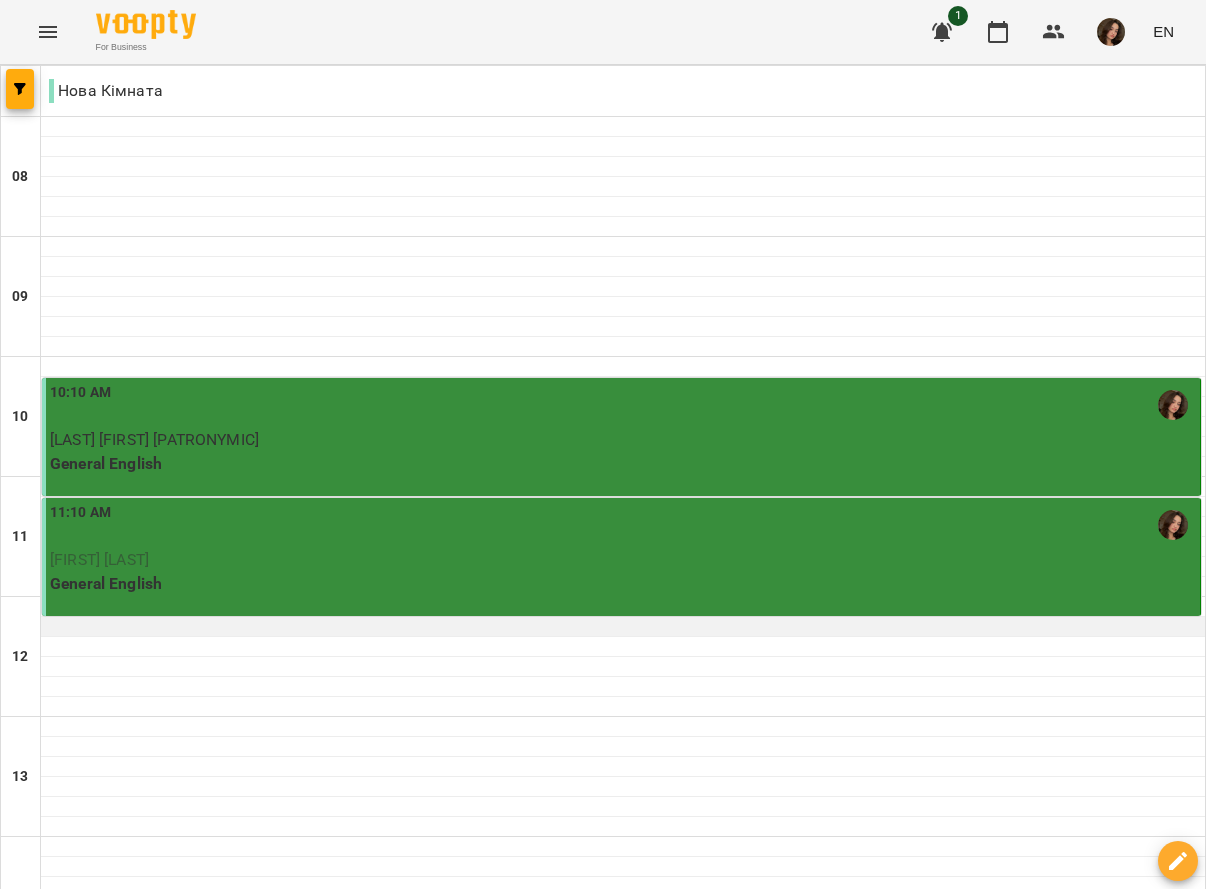 click at bounding box center [623, 627] 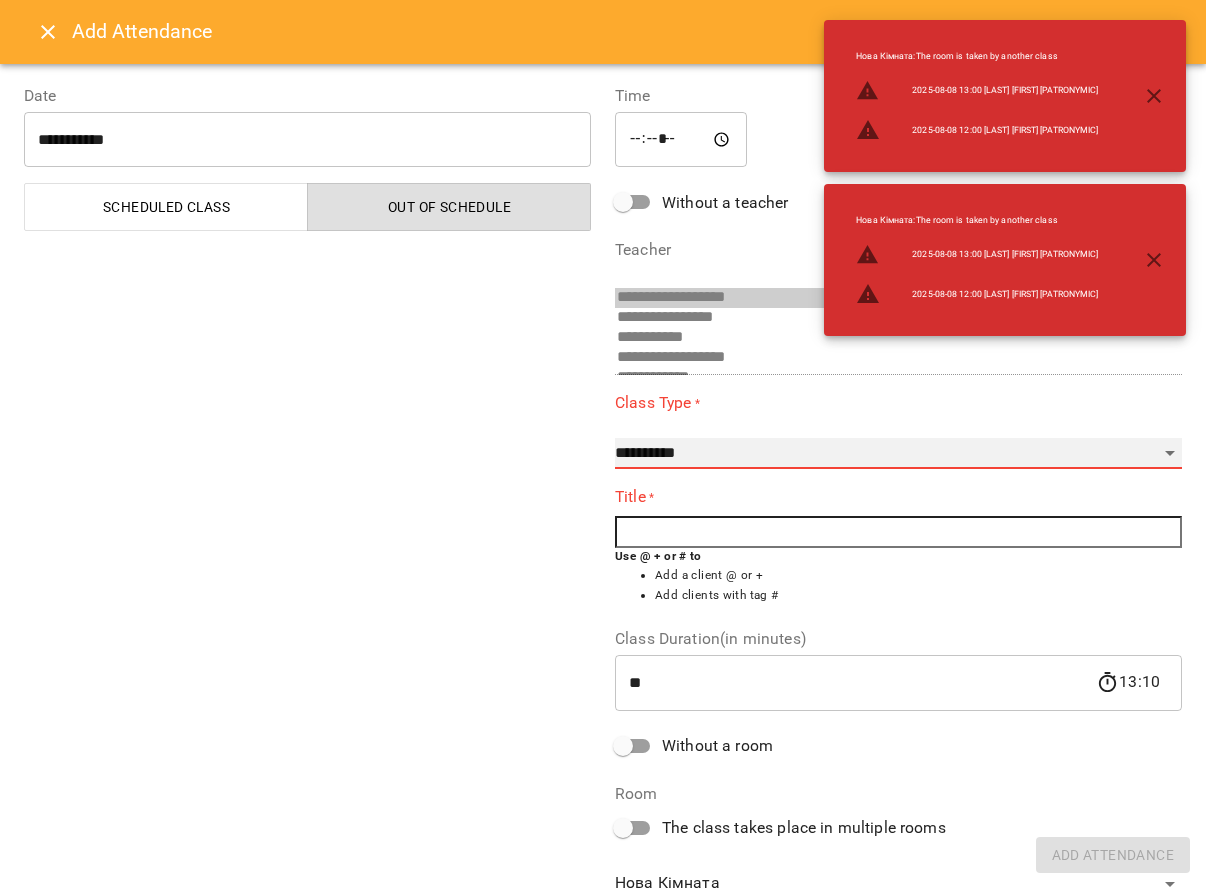 select on "**********" 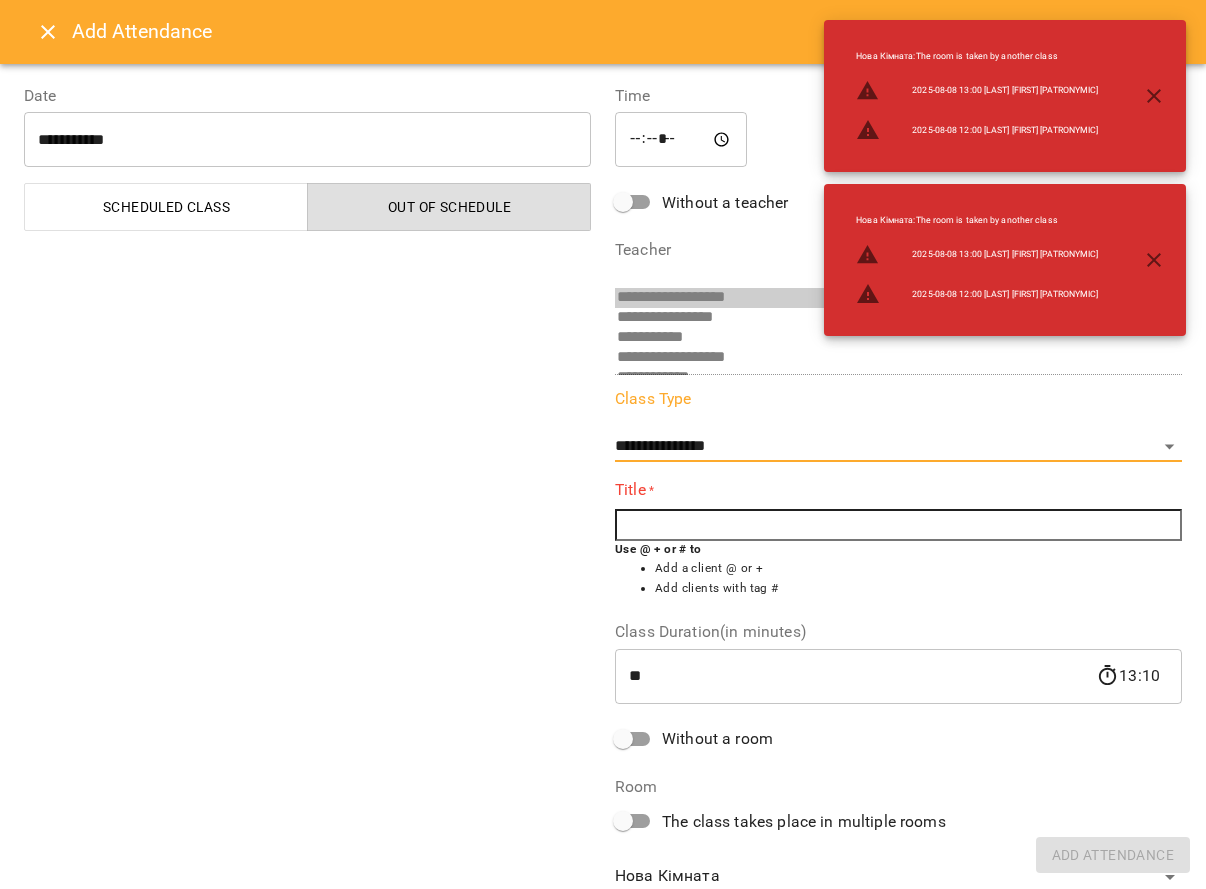 click at bounding box center (898, 525) 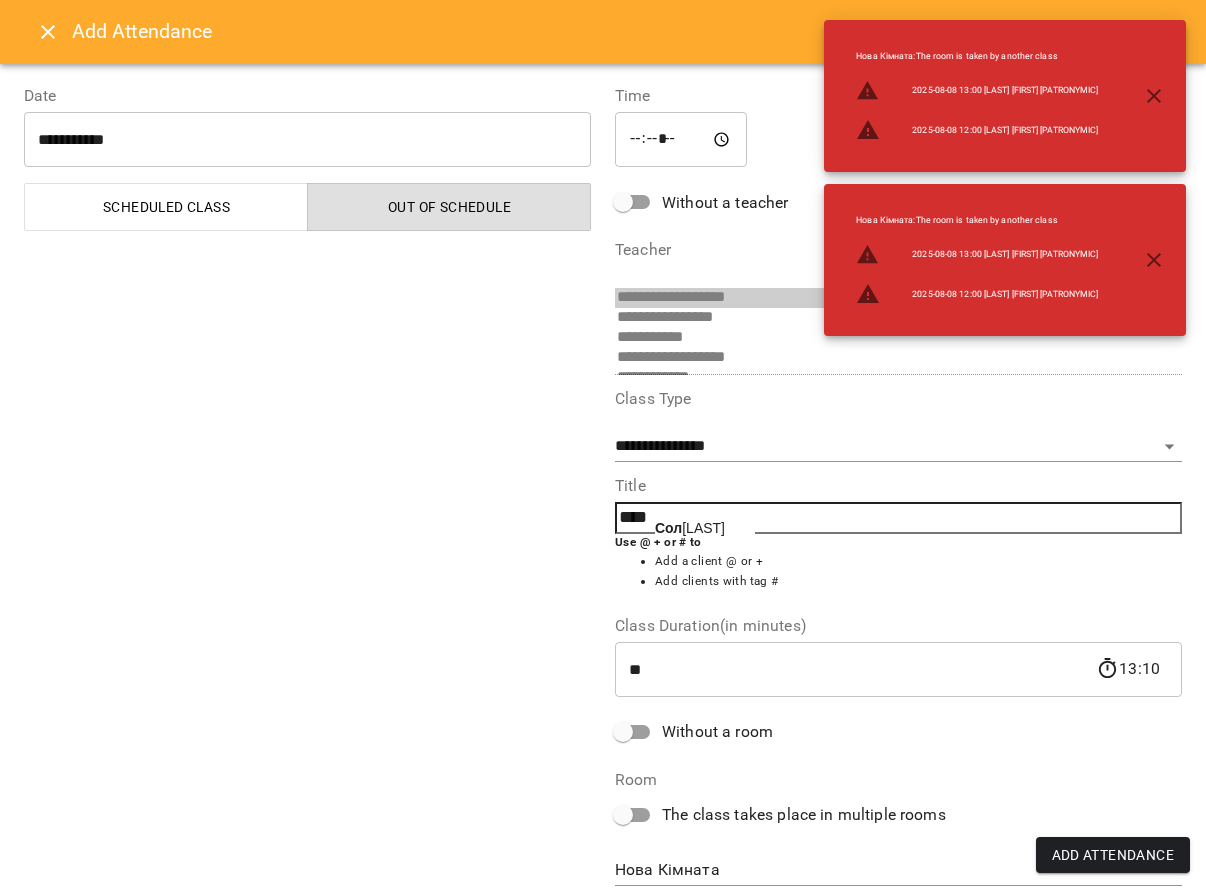 type on "**********" 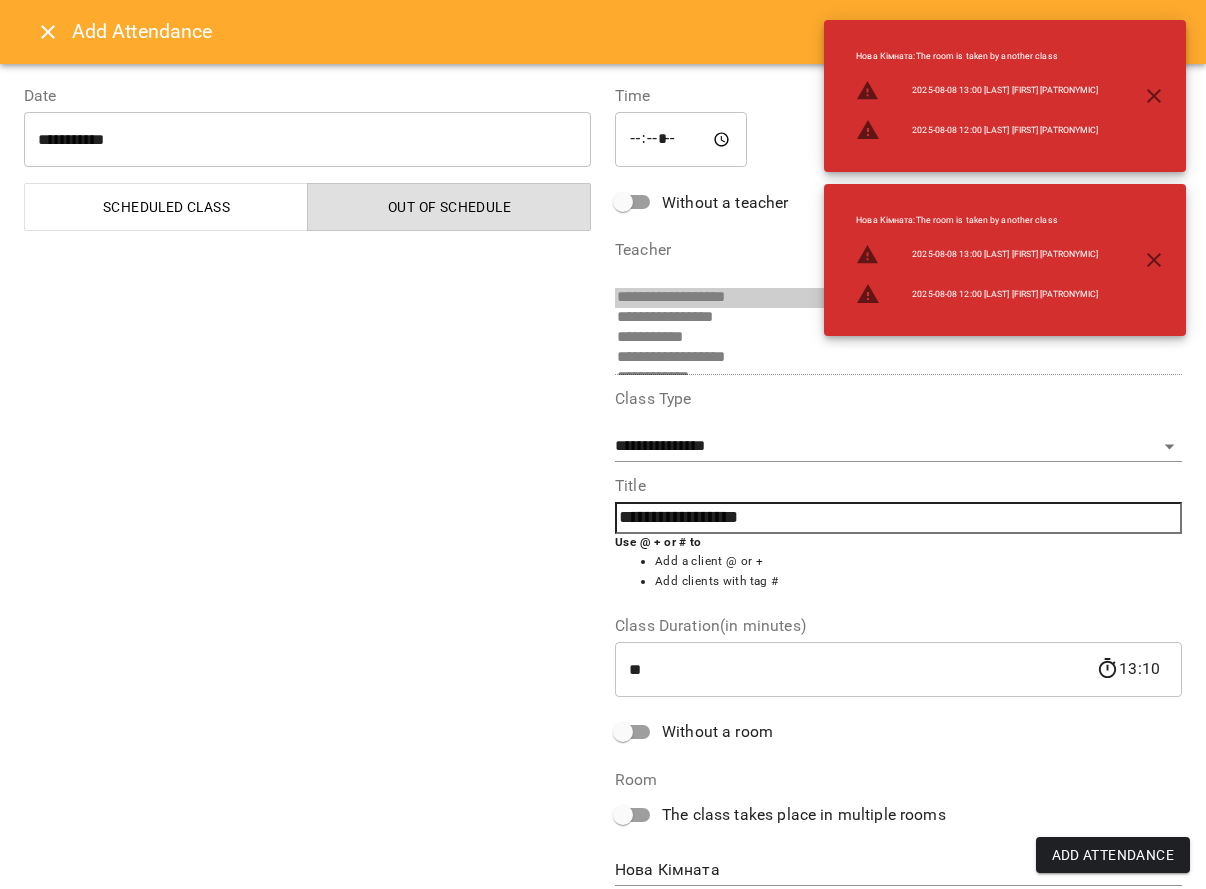 click on "**********" at bounding box center (603, 1025) 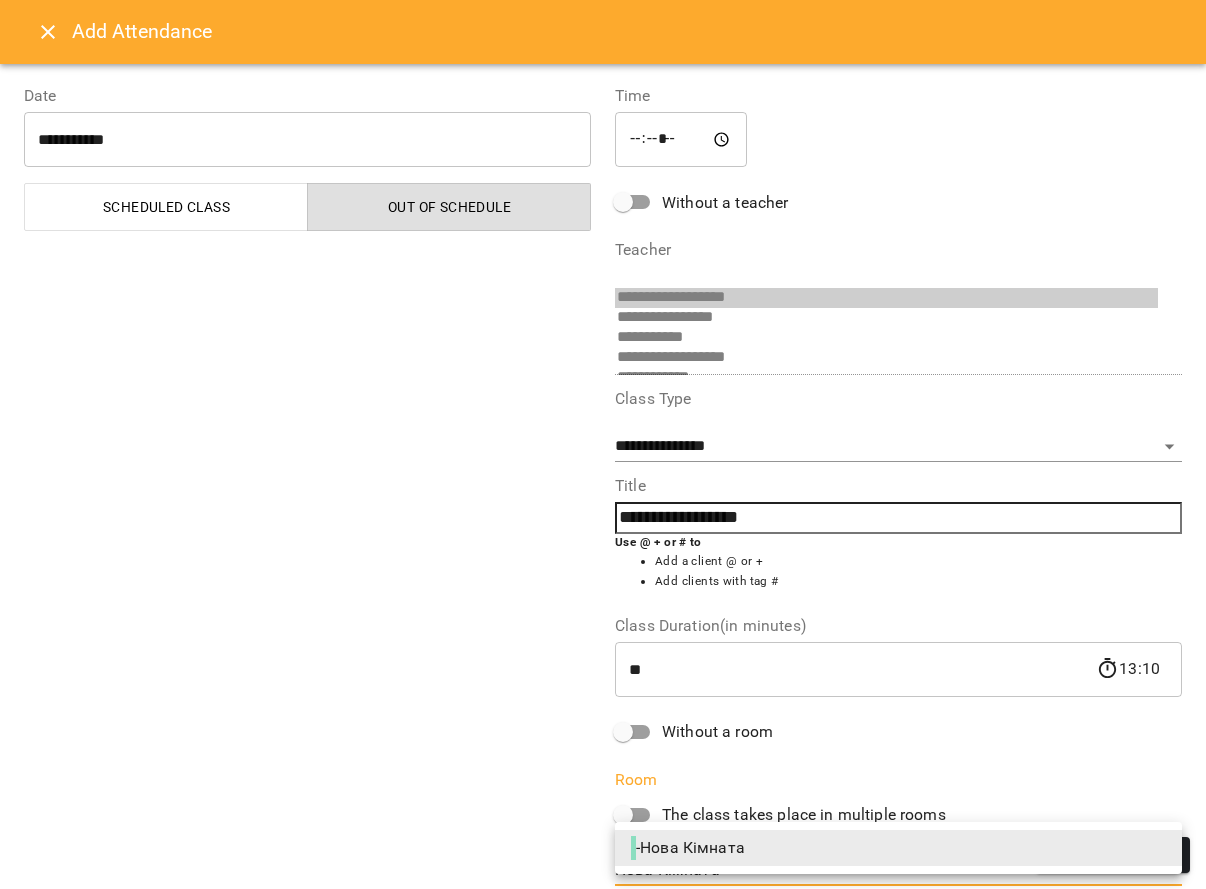 click on "-  Нова Кімната" at bounding box center (898, 848) 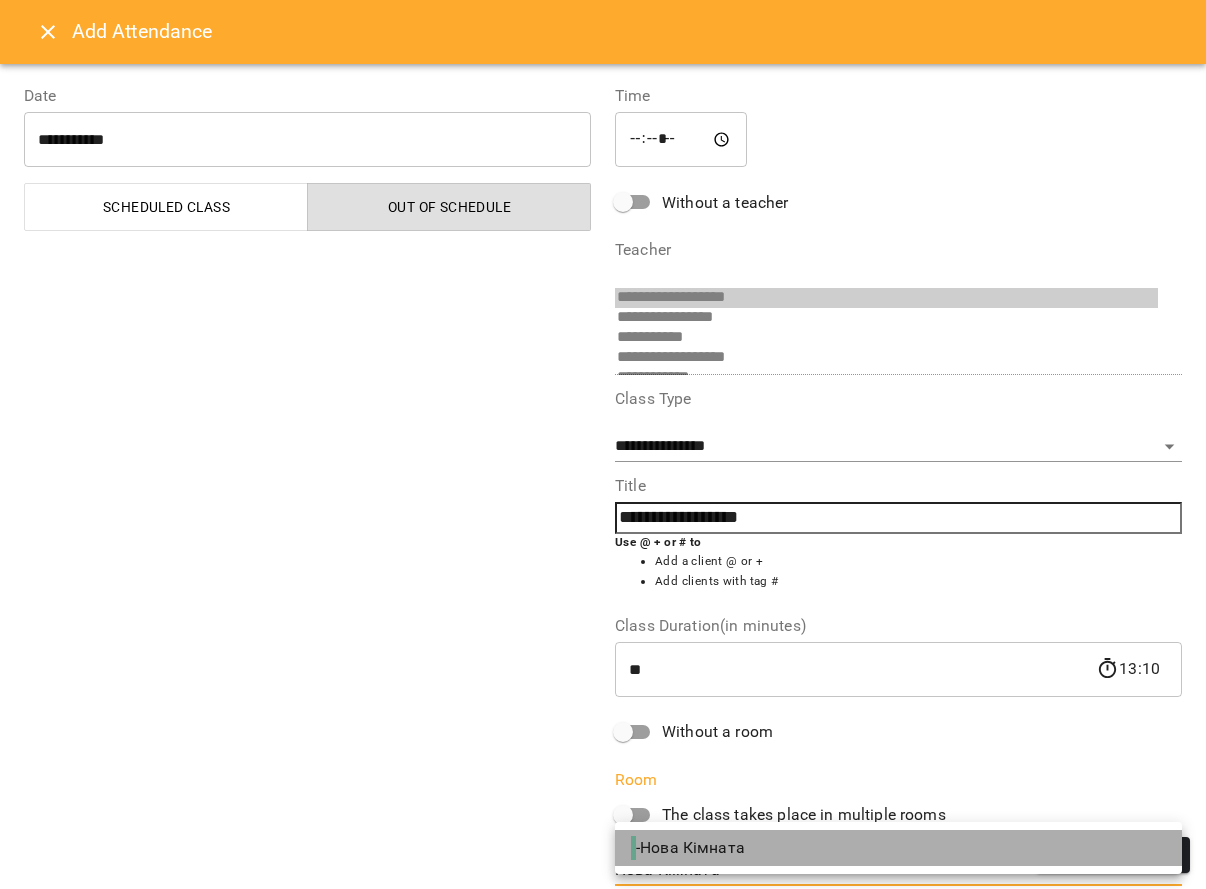 click on "-  Нова Кімната" at bounding box center (898, 848) 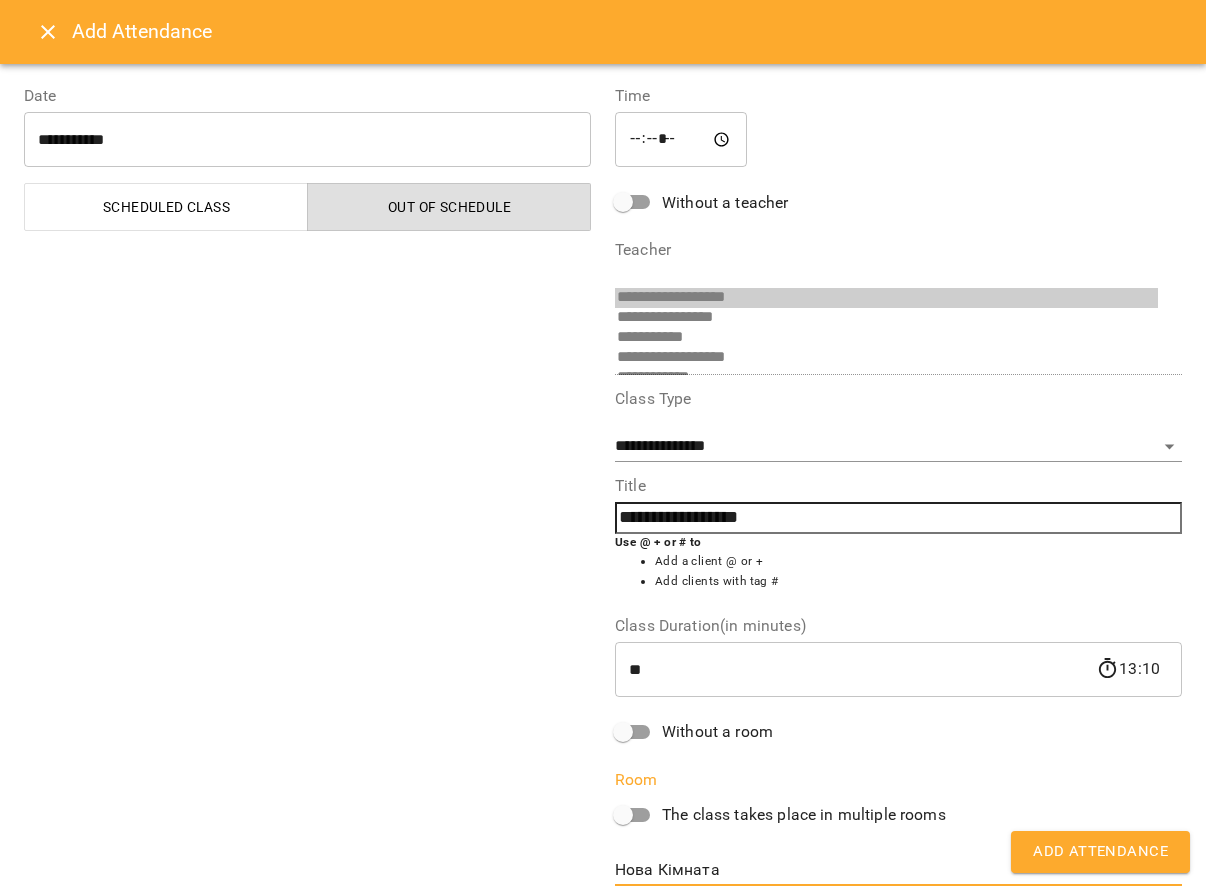 click on "Add Attendance" at bounding box center (1100, 852) 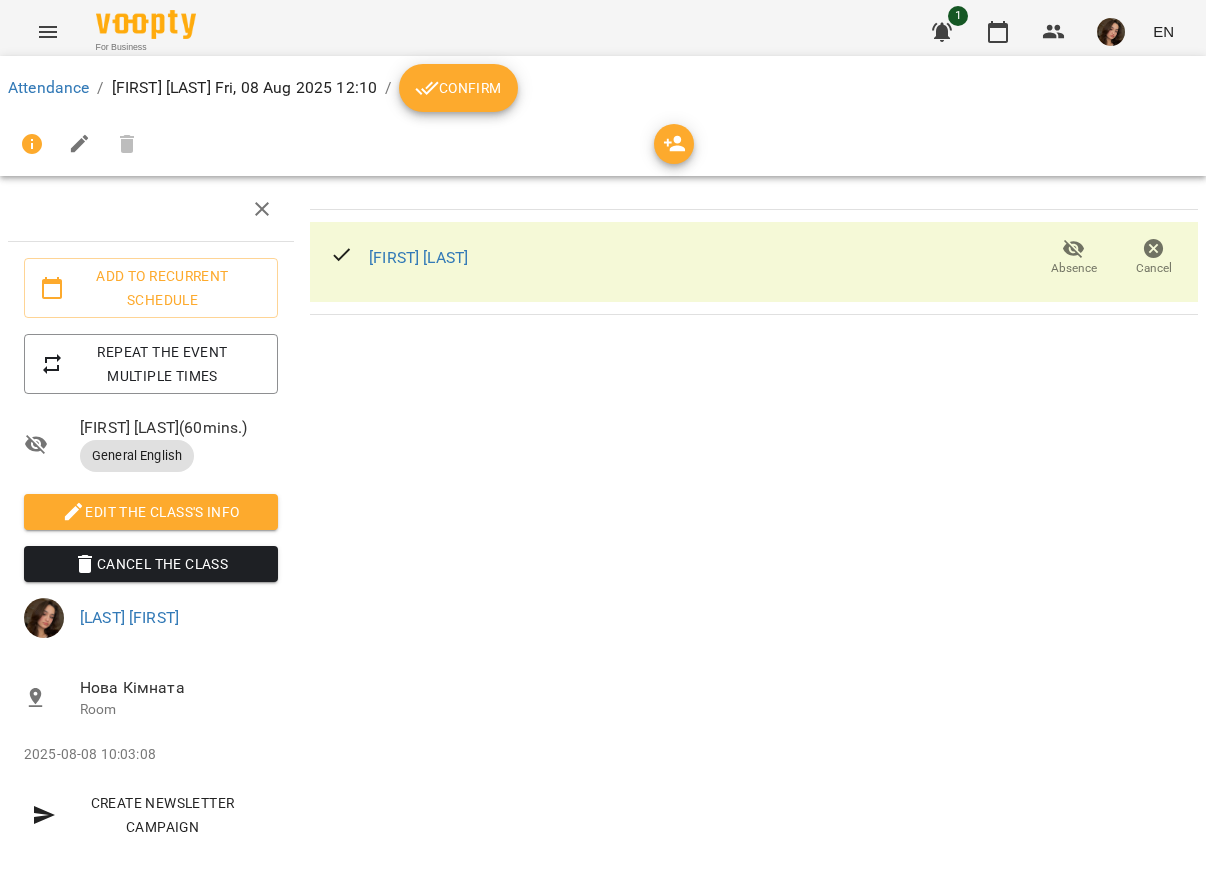 click on "Confirm" at bounding box center (458, 88) 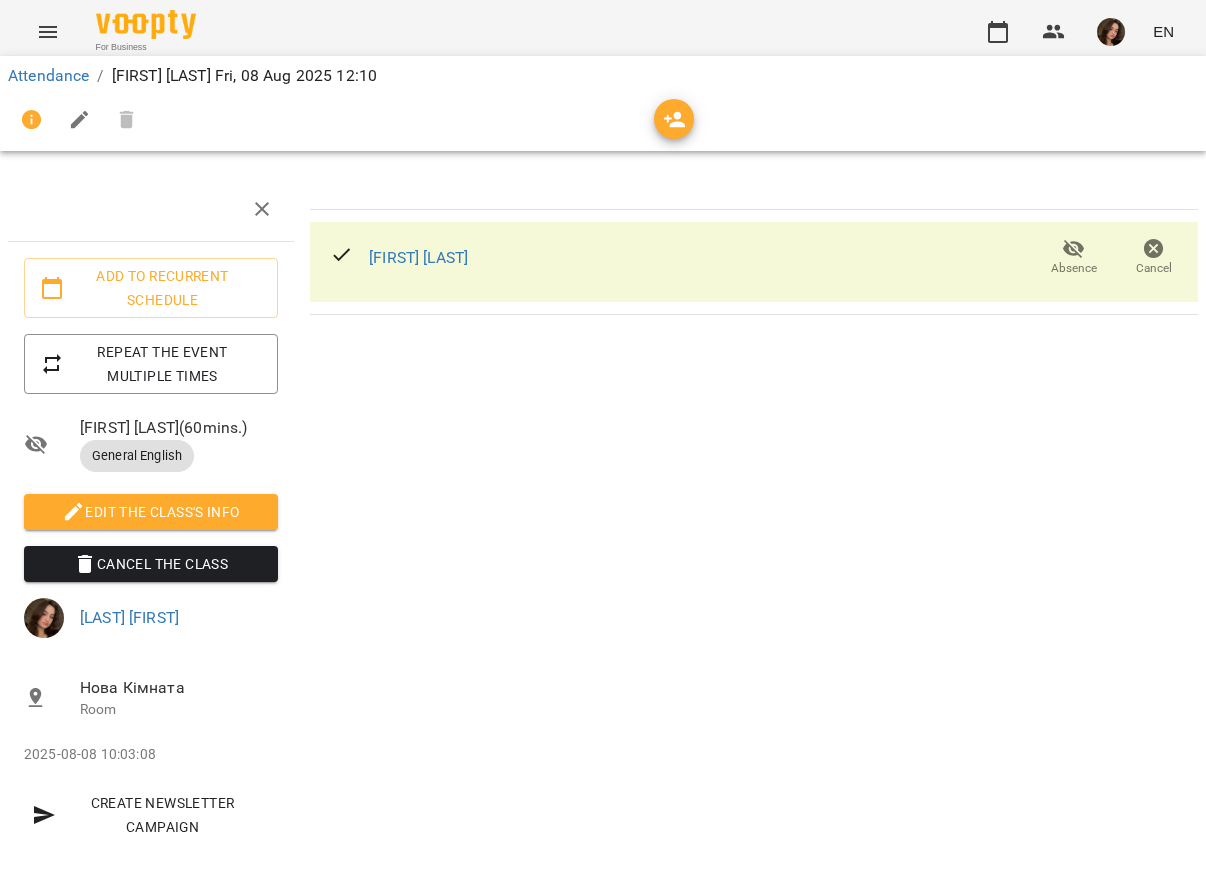 scroll, scrollTop: 0, scrollLeft: 0, axis: both 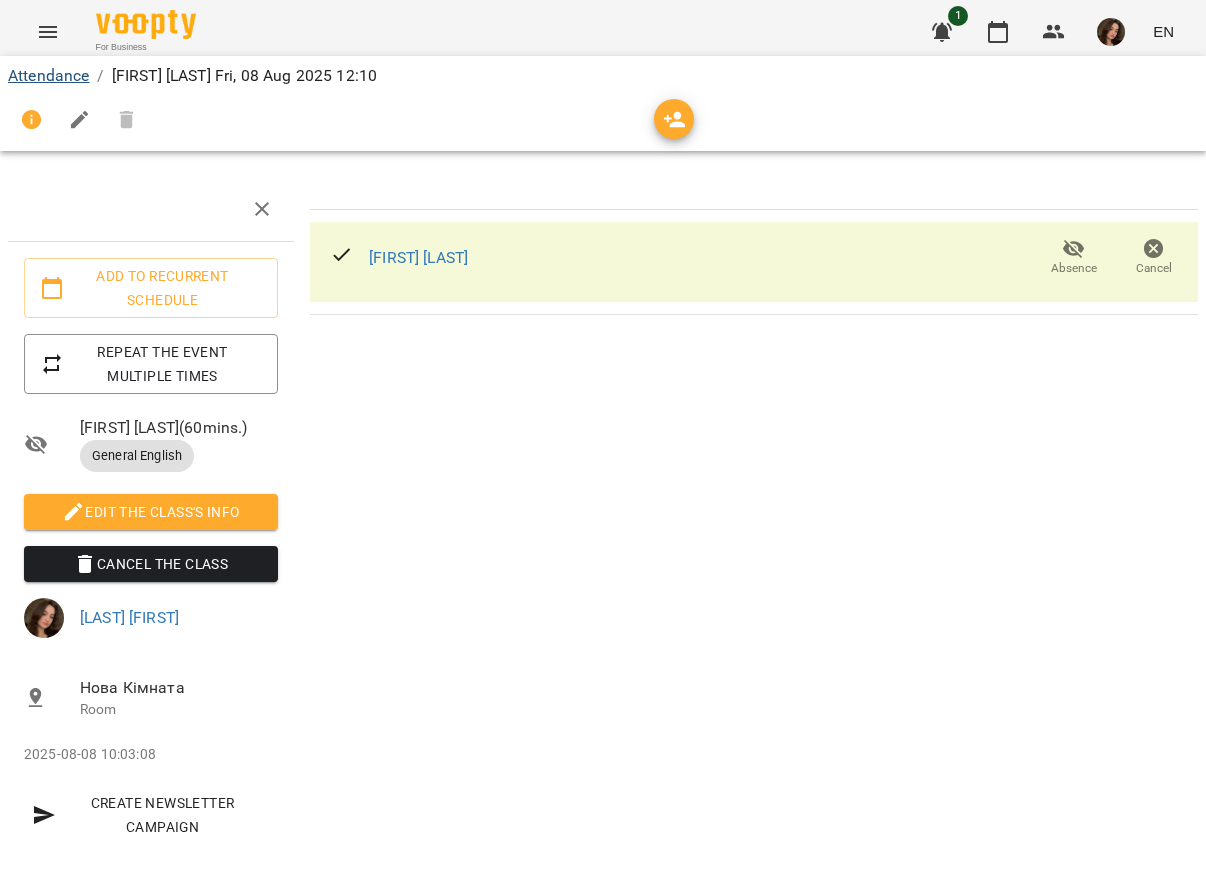 click on "Attendance" at bounding box center (48, 75) 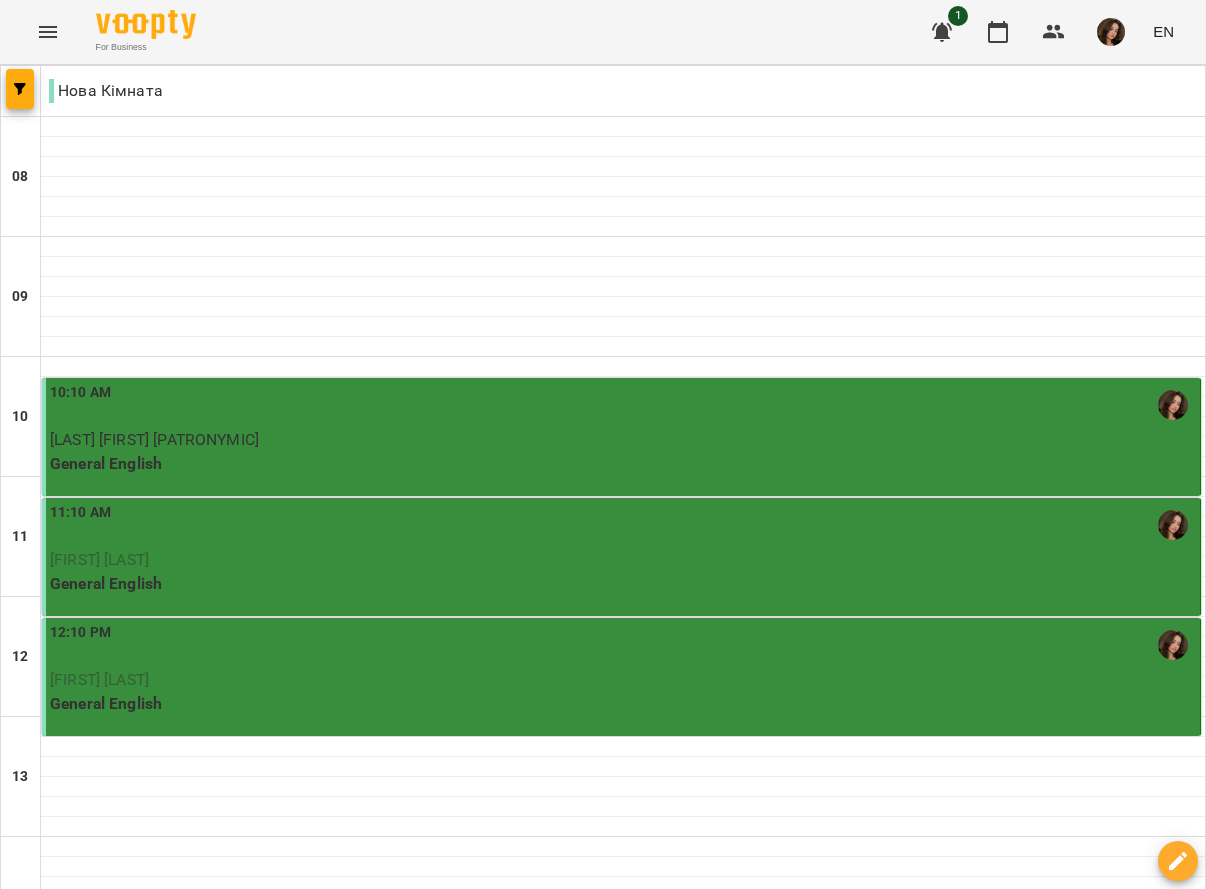 scroll, scrollTop: 88, scrollLeft: 0, axis: vertical 